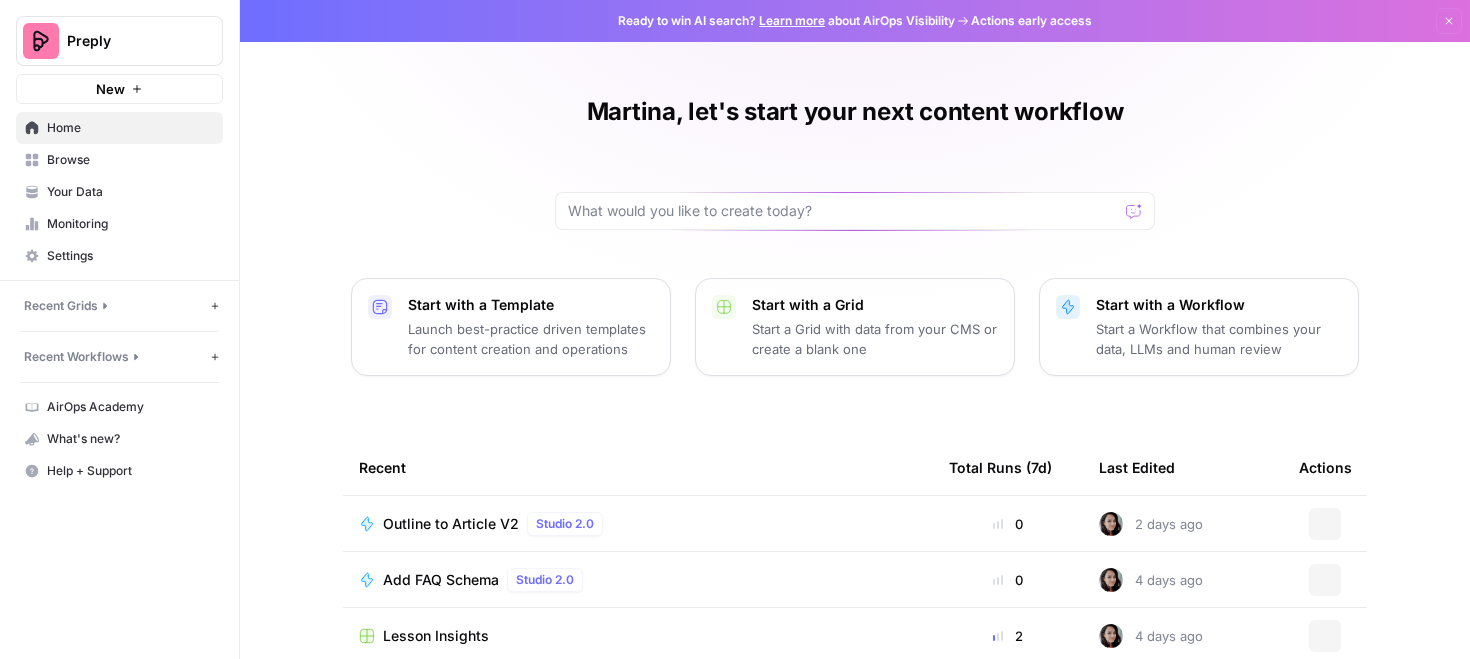 scroll, scrollTop: 0, scrollLeft: 0, axis: both 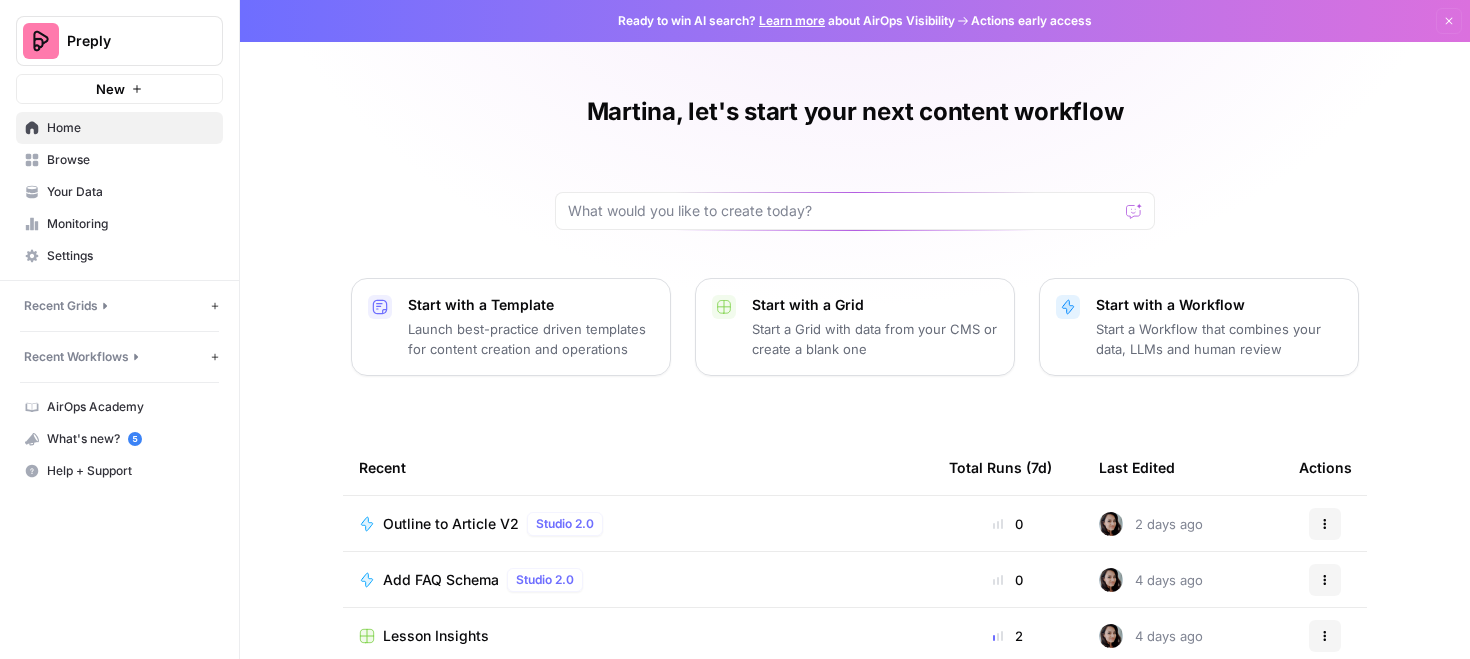 click on "Recent Grids" at bounding box center [61, 306] 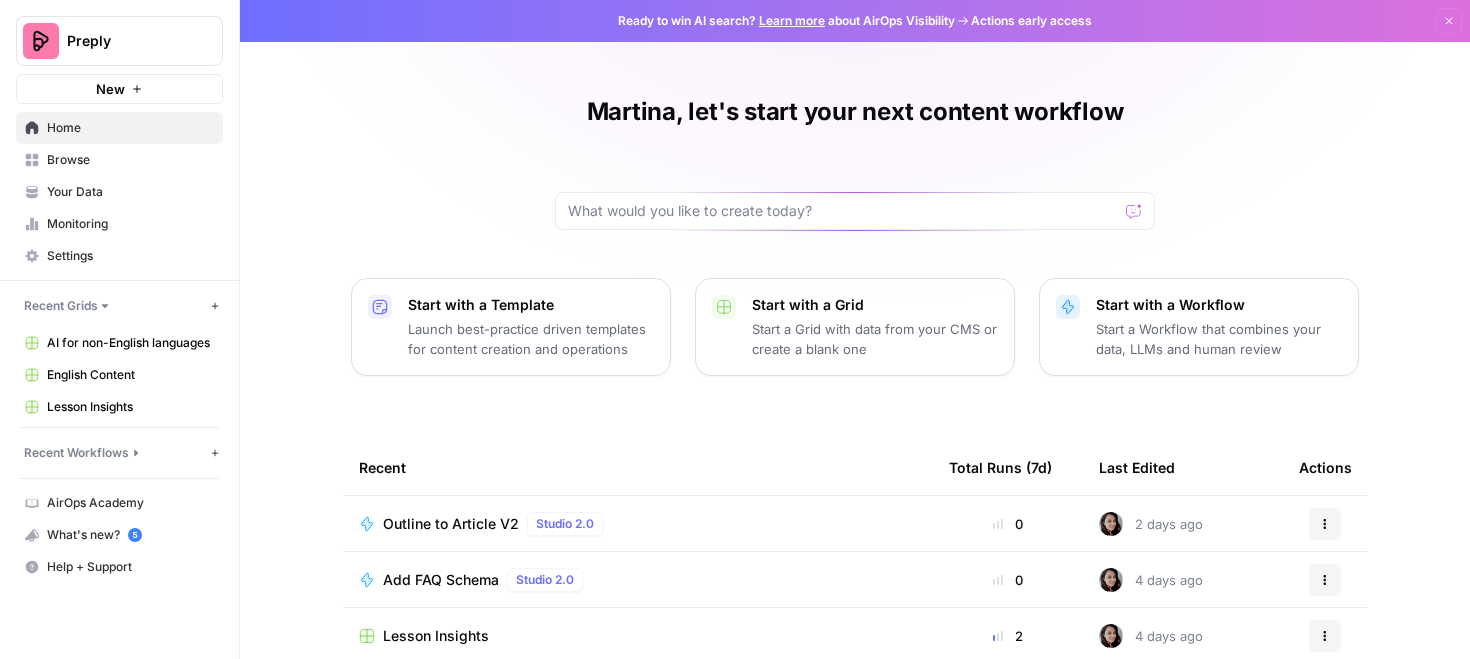 click on "English Content" at bounding box center [119, 375] 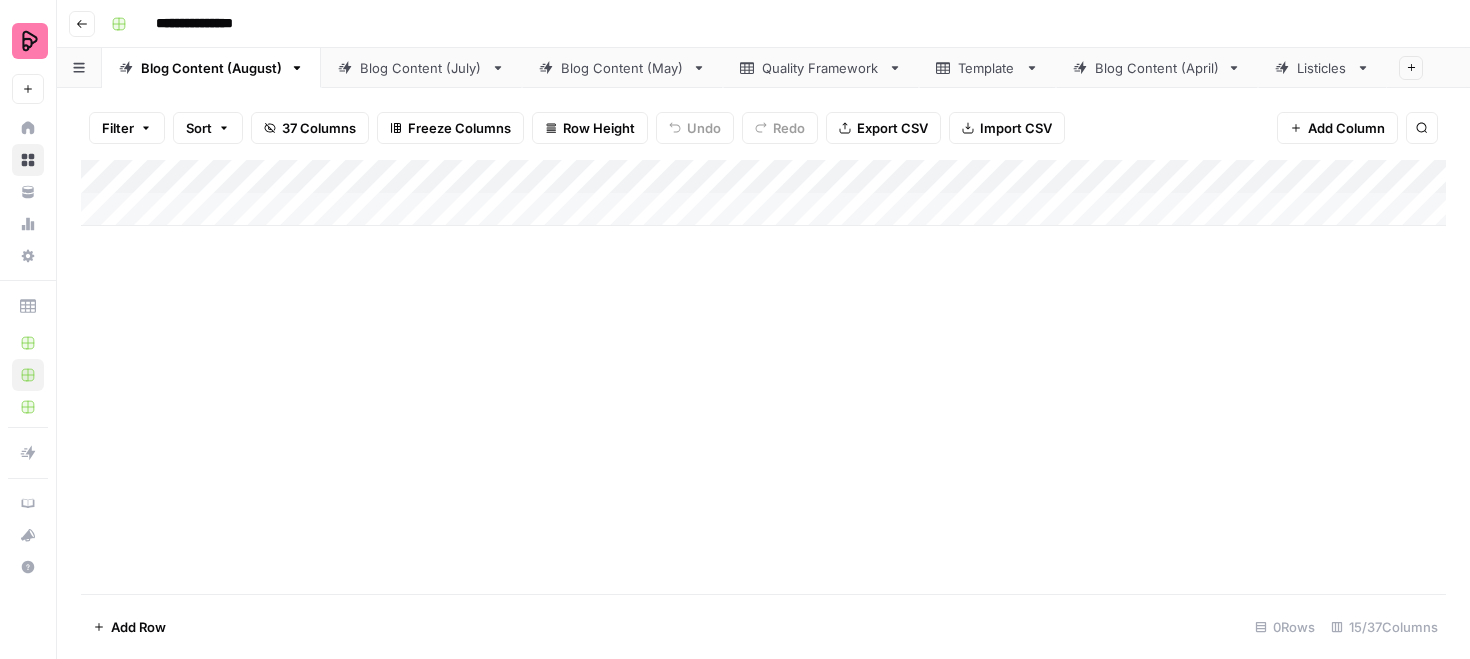 click on "Blog Content (July)" at bounding box center [421, 68] 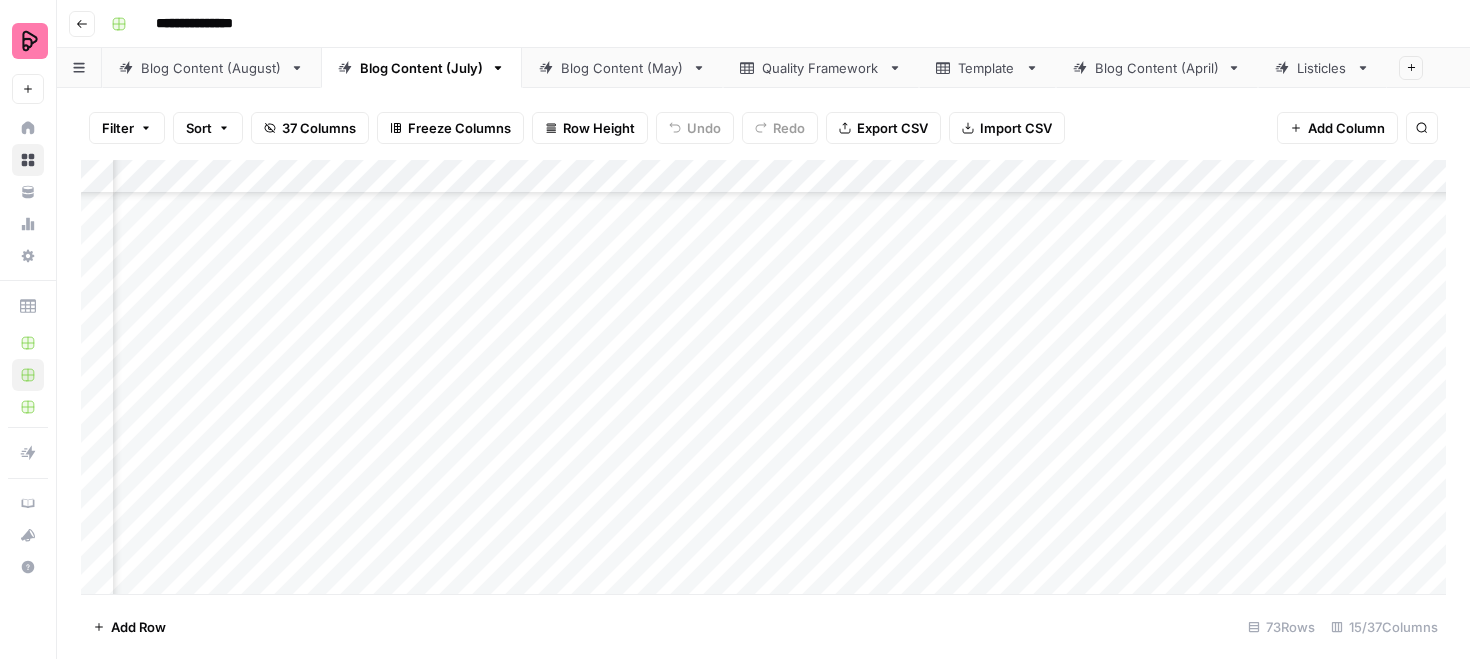 scroll, scrollTop: 1120, scrollLeft: 764, axis: both 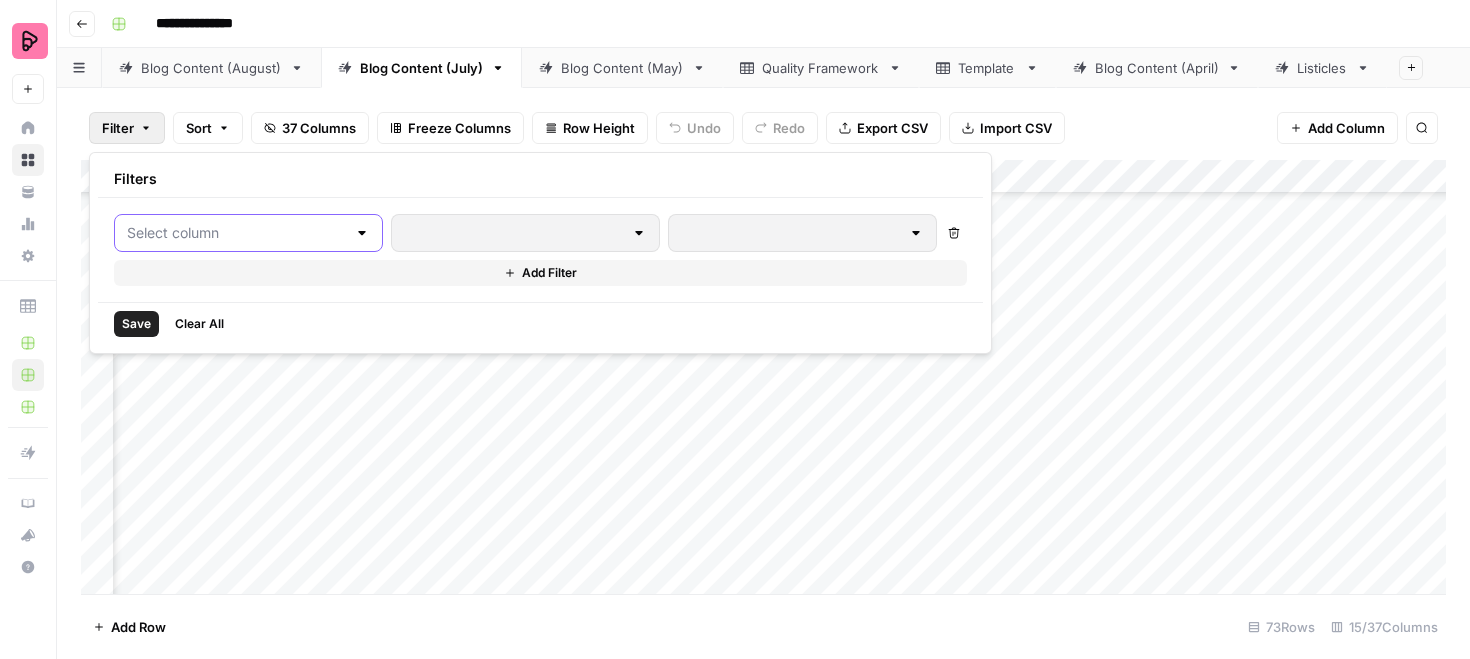 click at bounding box center [236, 233] 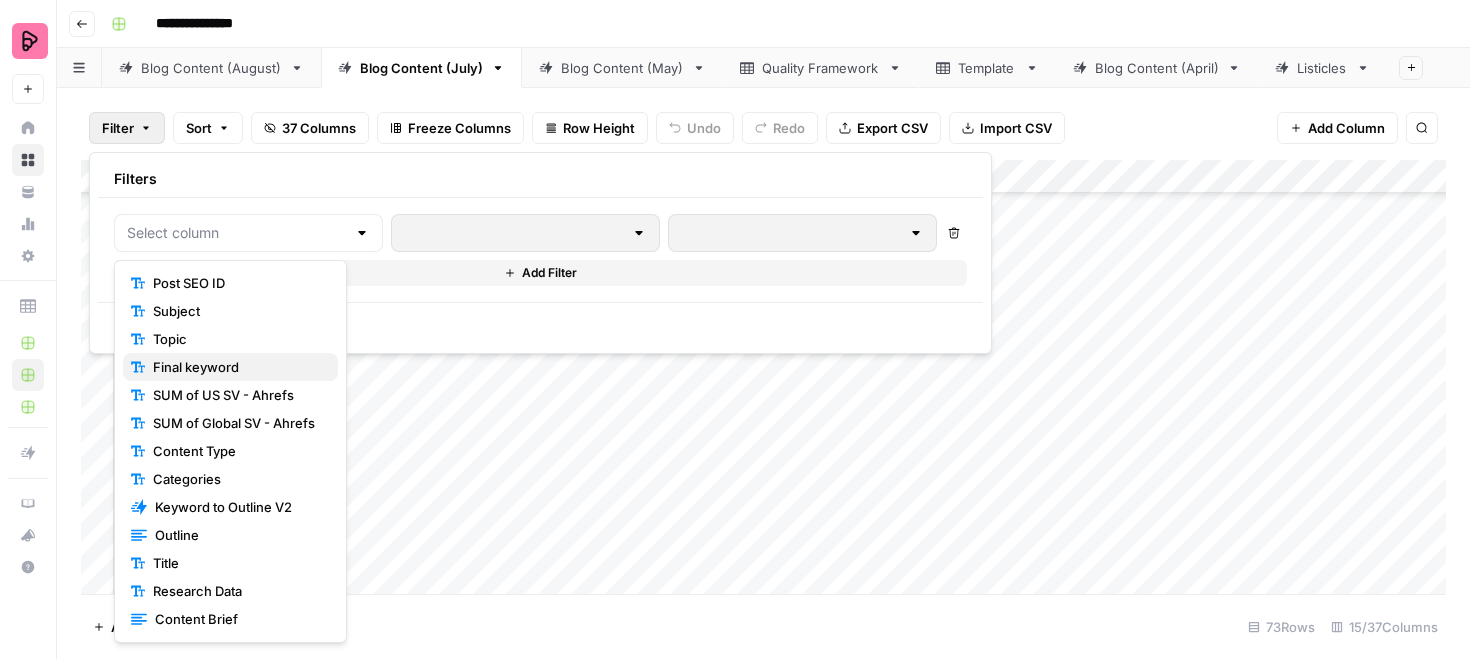 type 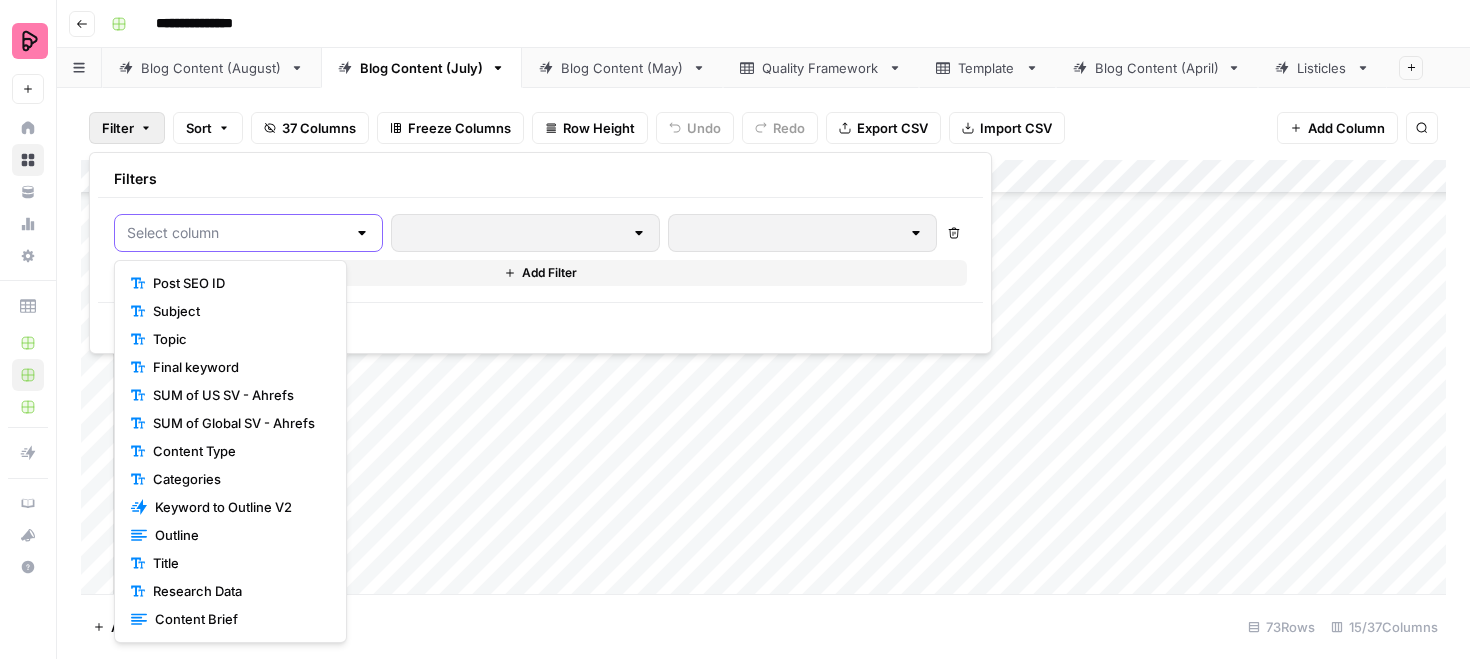 click at bounding box center (236, 233) 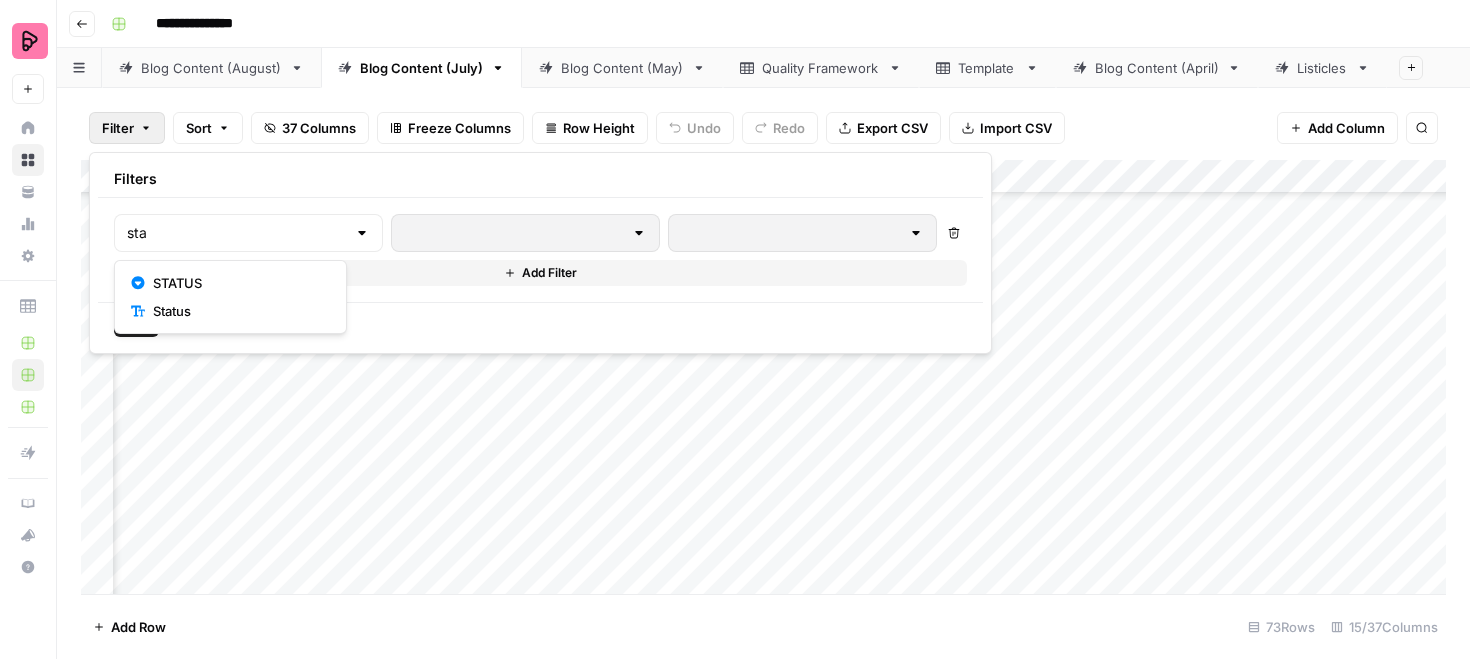 click on "STATUS" at bounding box center (237, 283) 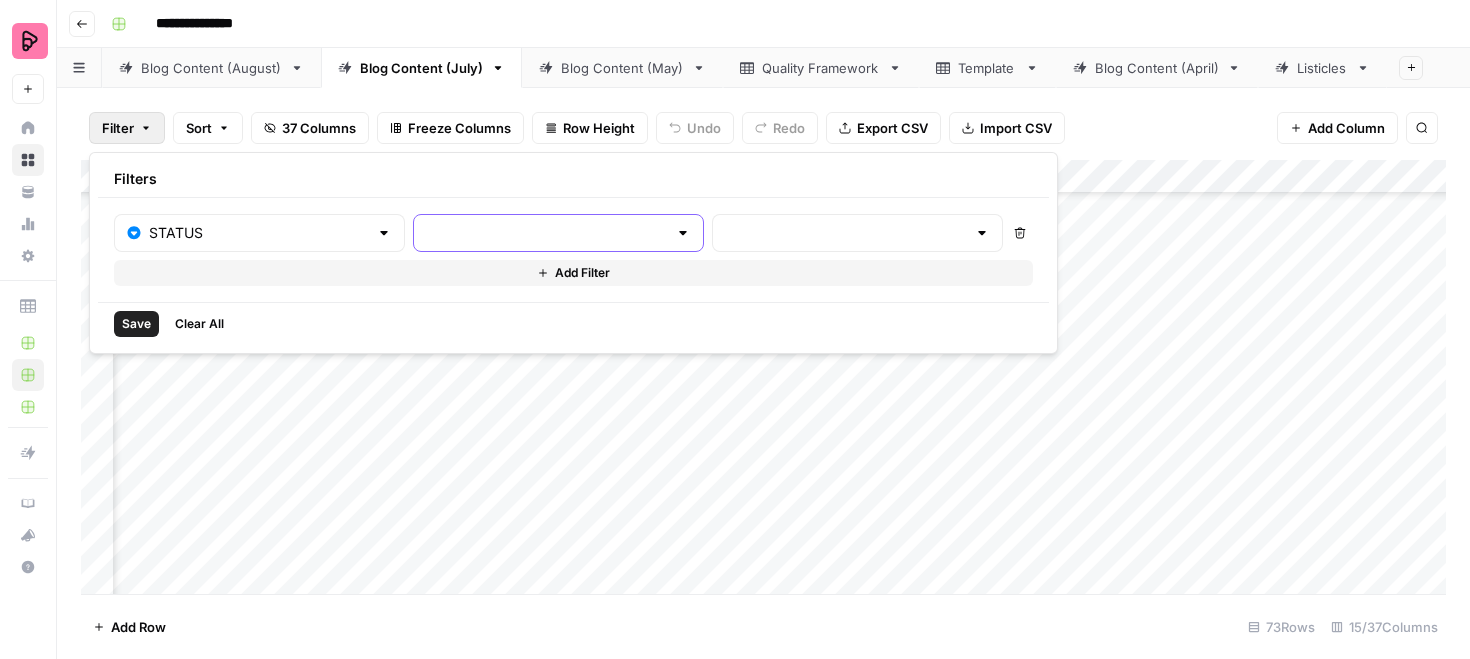 click at bounding box center [546, 233] 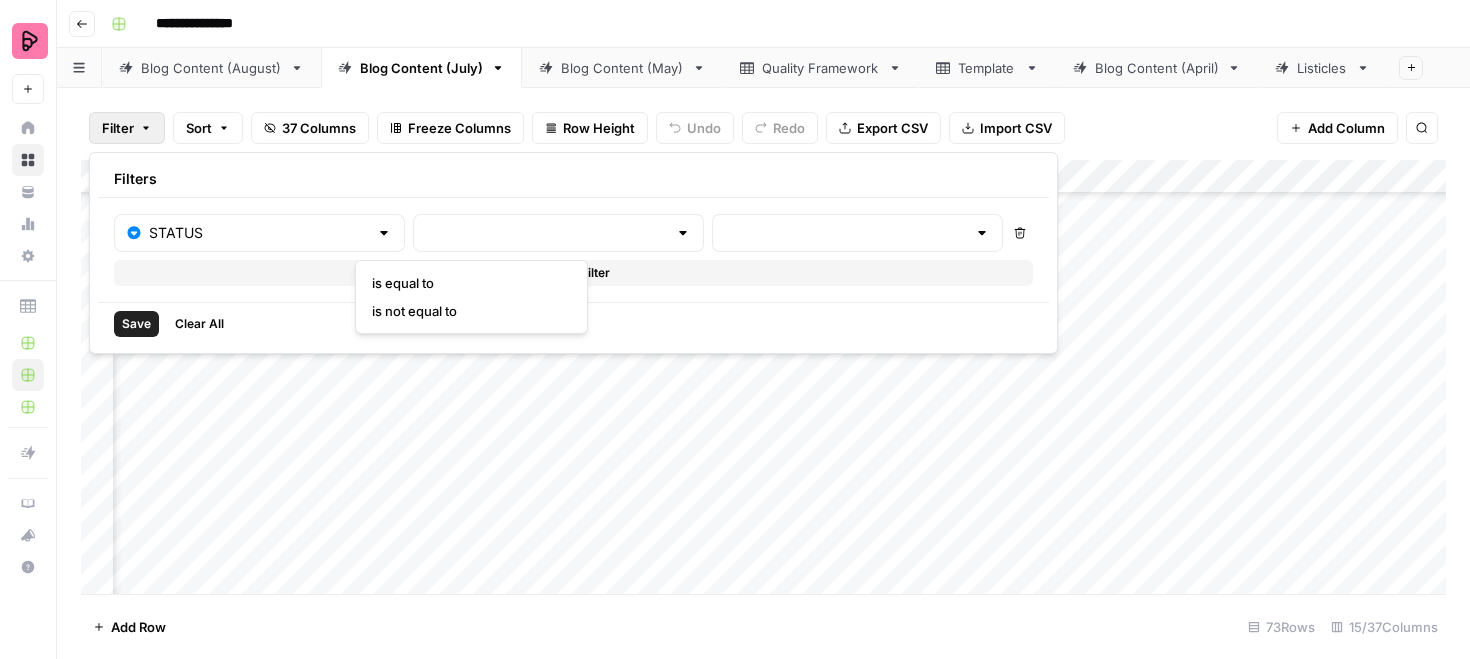 click on "is equal to" at bounding box center (467, 283) 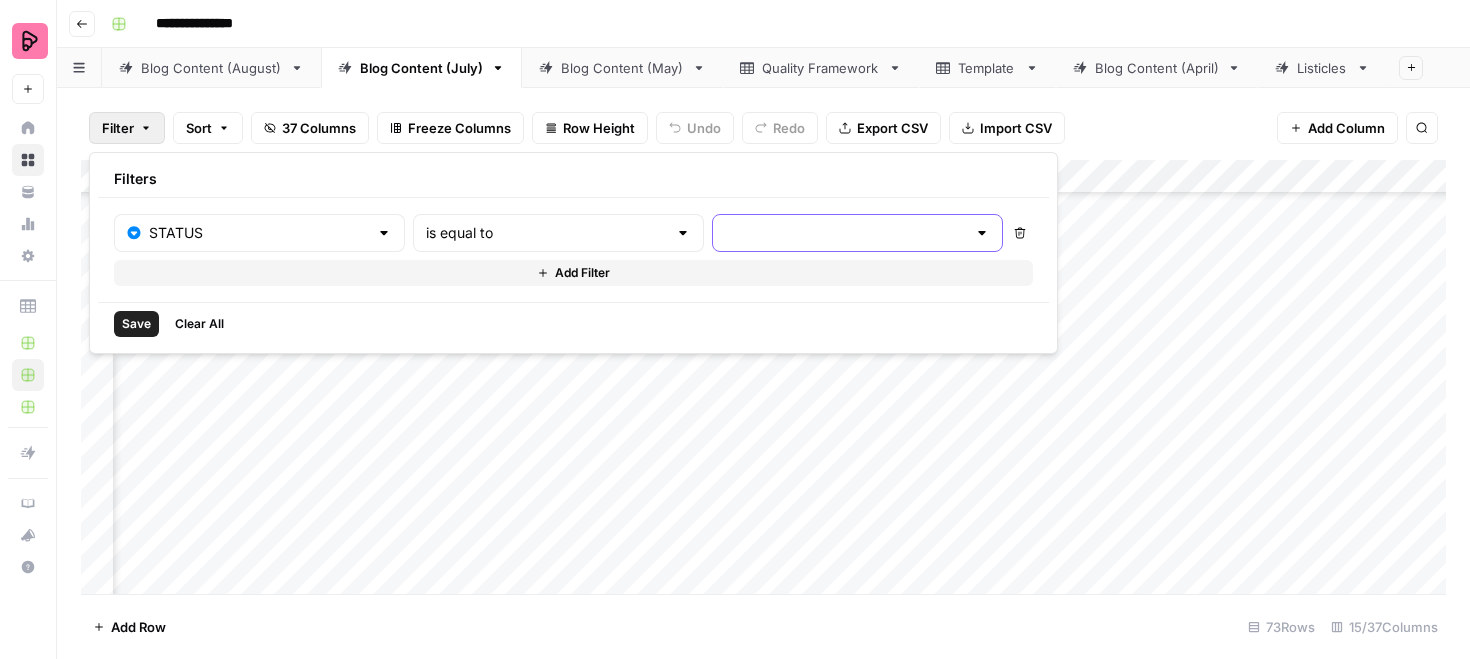 click at bounding box center (845, 233) 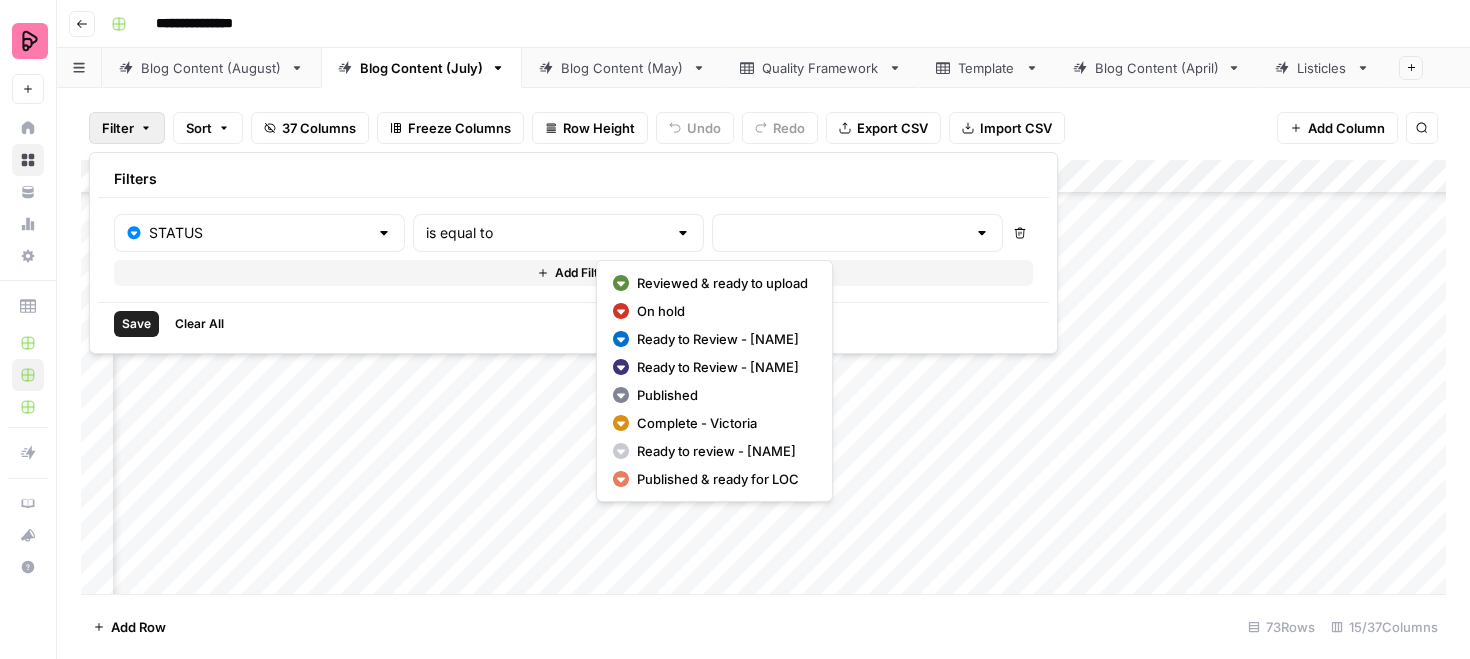 click on "Reviewed & ready to upload" at bounding box center [722, 283] 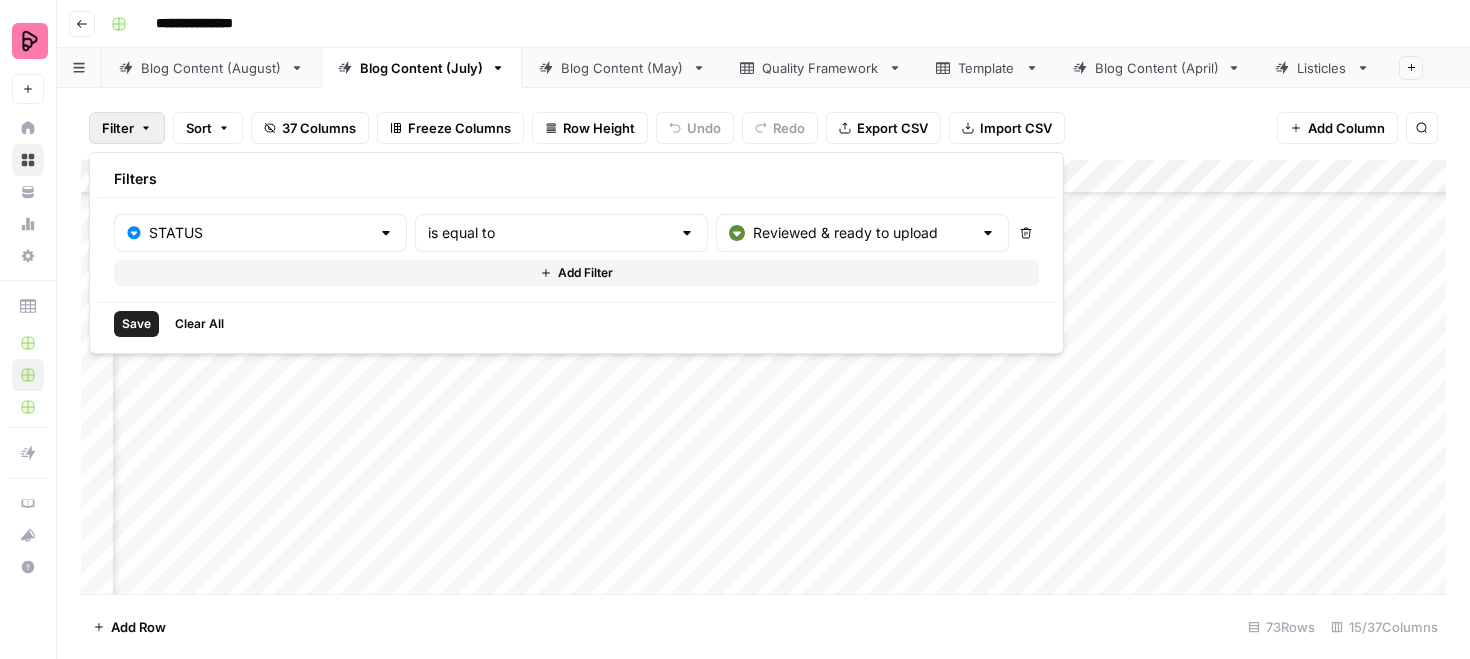 click on "Add Filter" at bounding box center (585, 273) 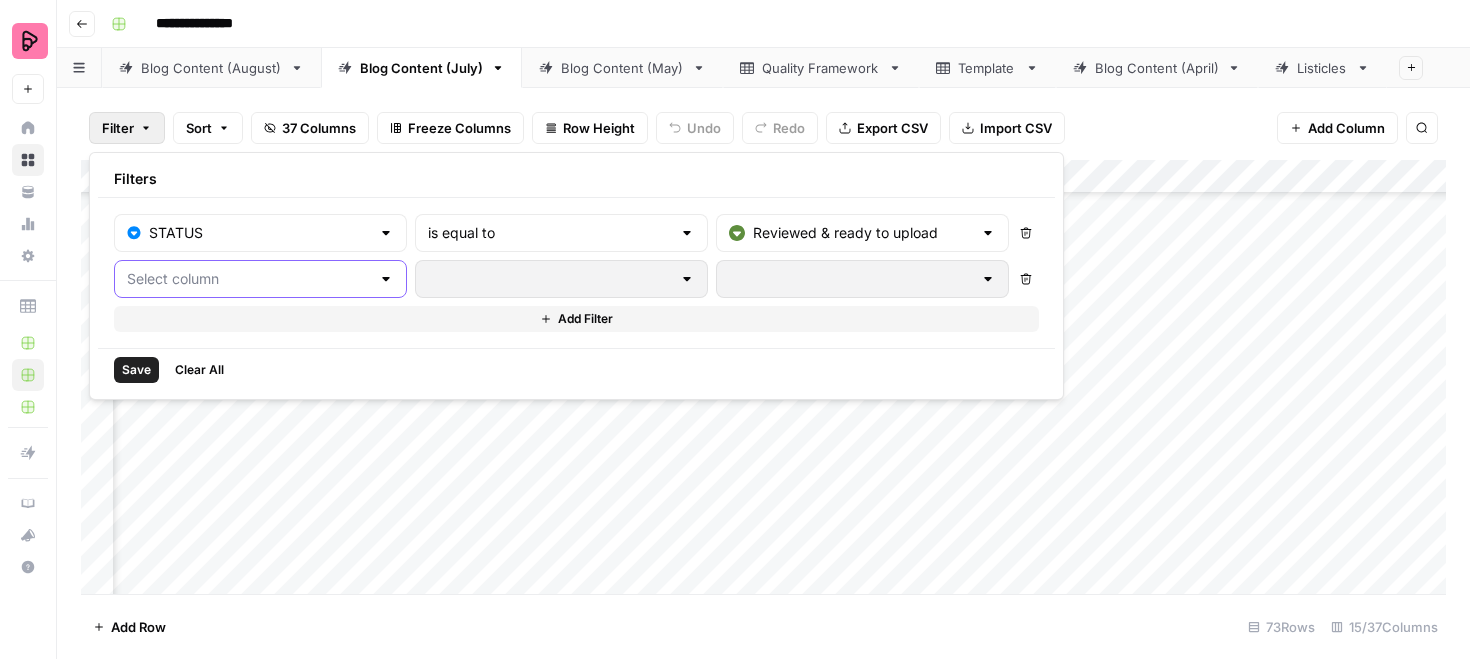 click at bounding box center [248, 279] 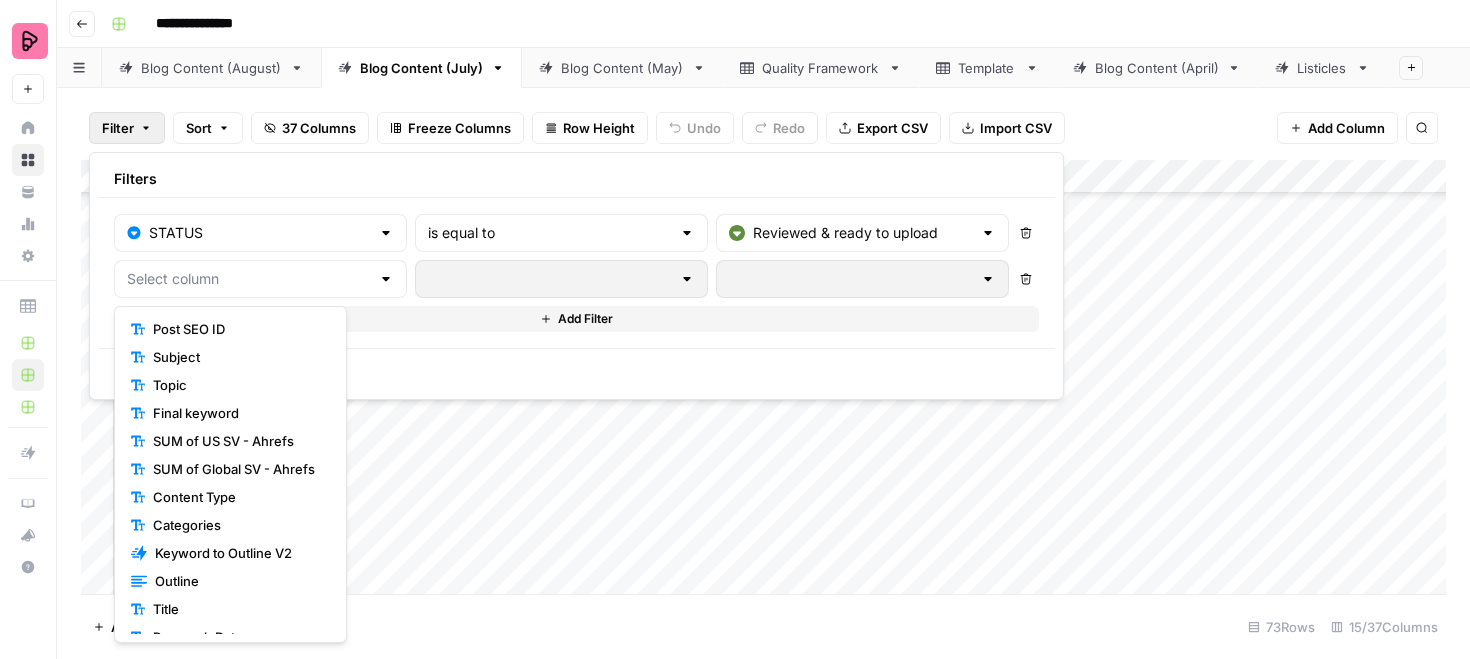 click at bounding box center (260, 279) 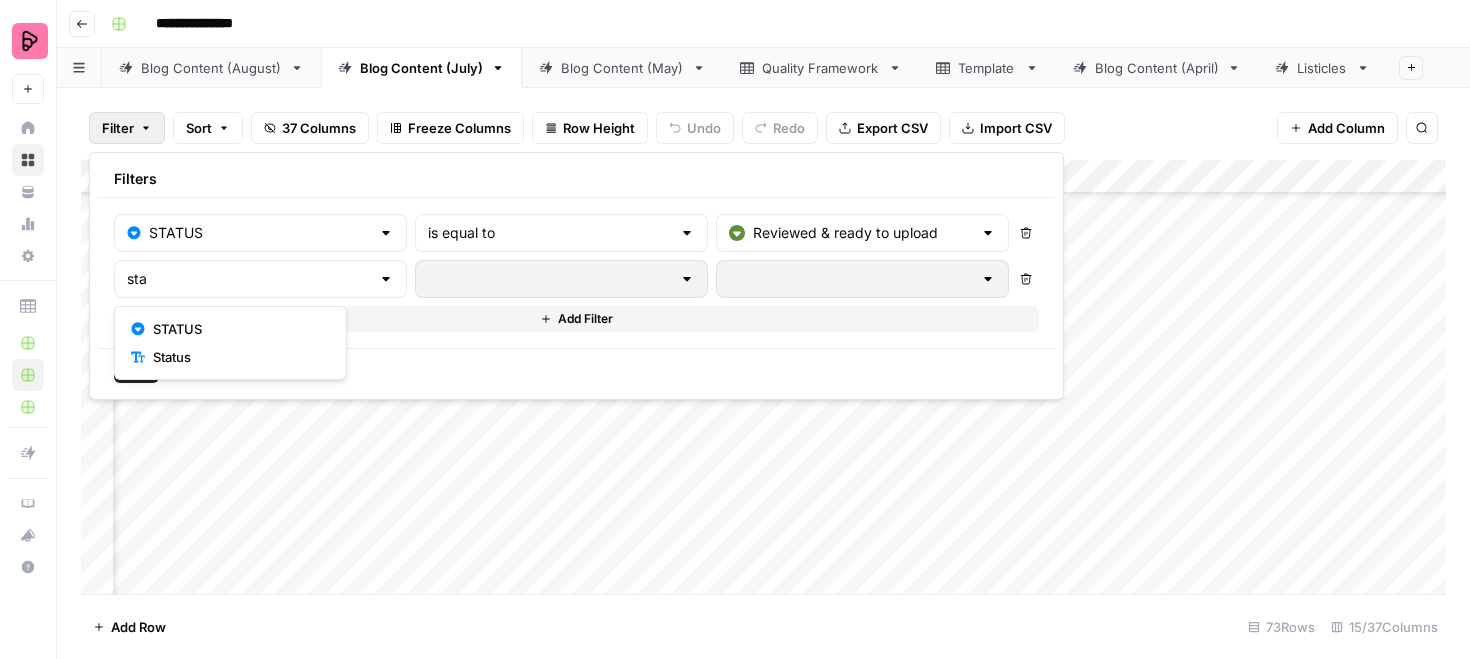 click on "STATUS" at bounding box center [237, 329] 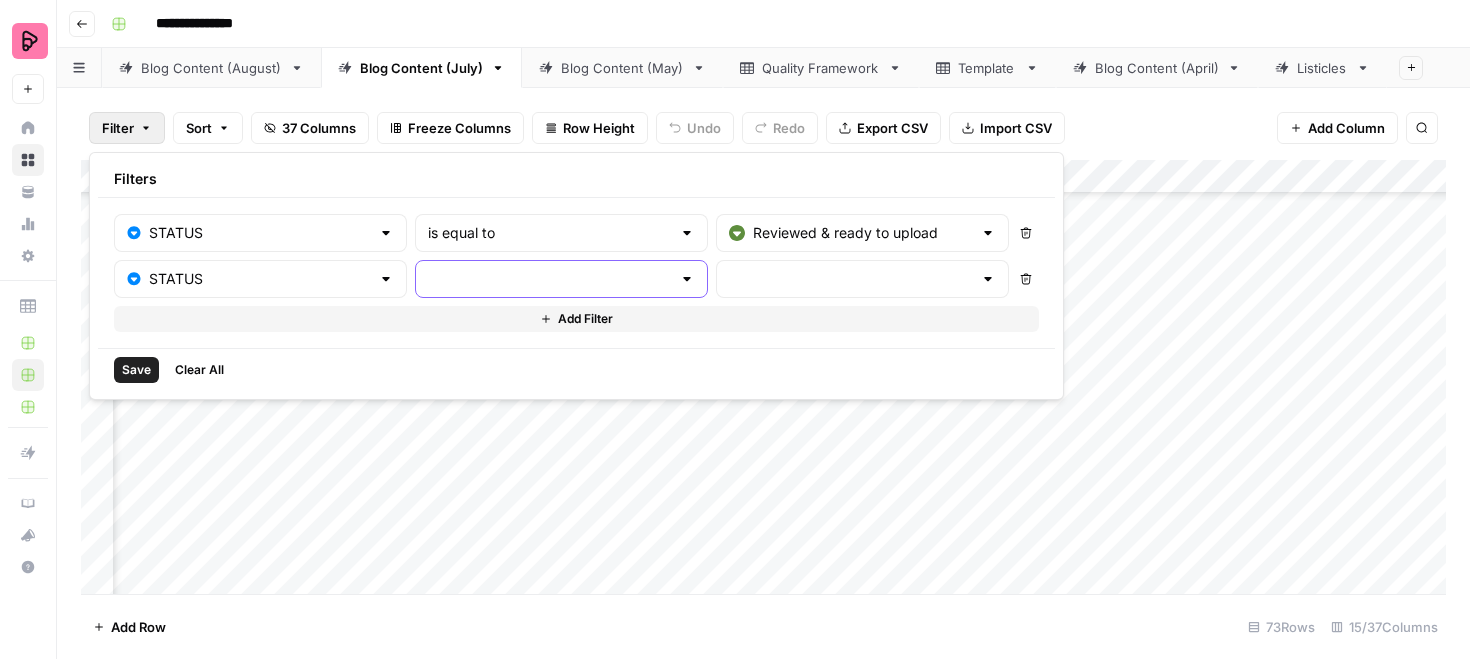 click at bounding box center [549, 279] 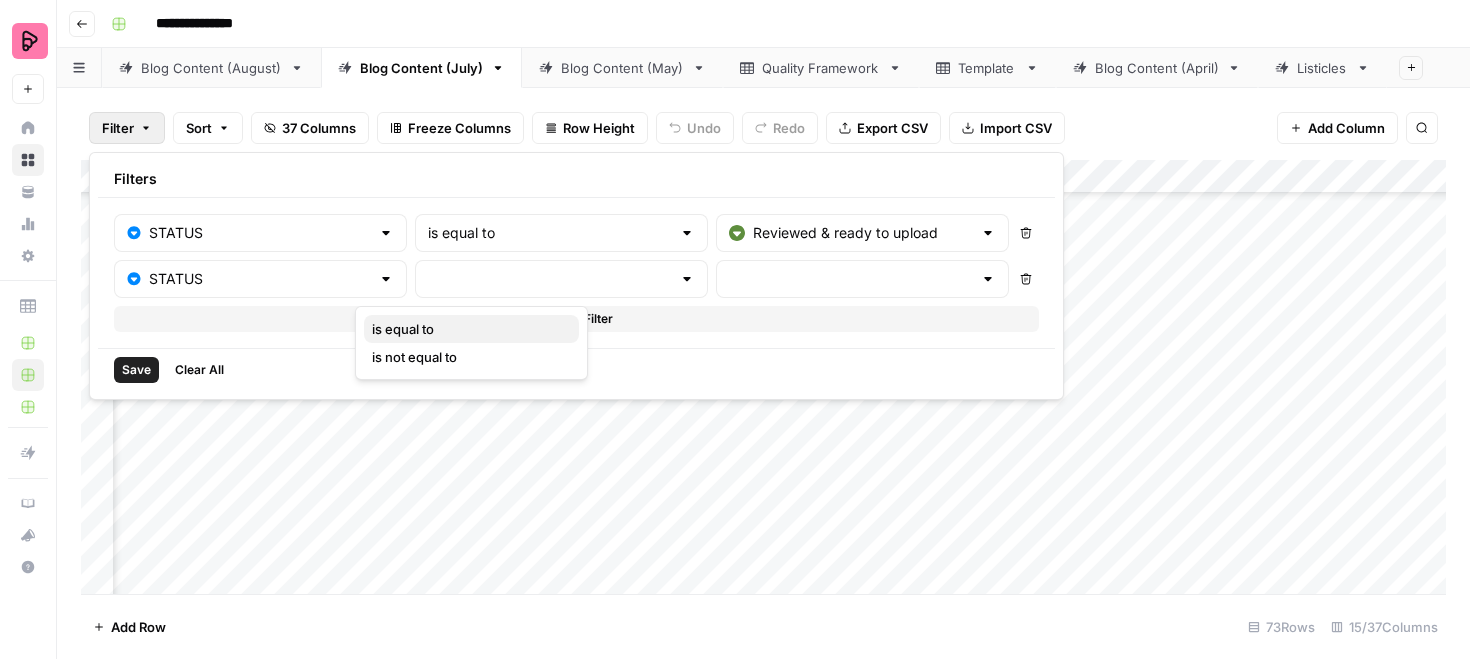 click on "is equal to" at bounding box center [467, 329] 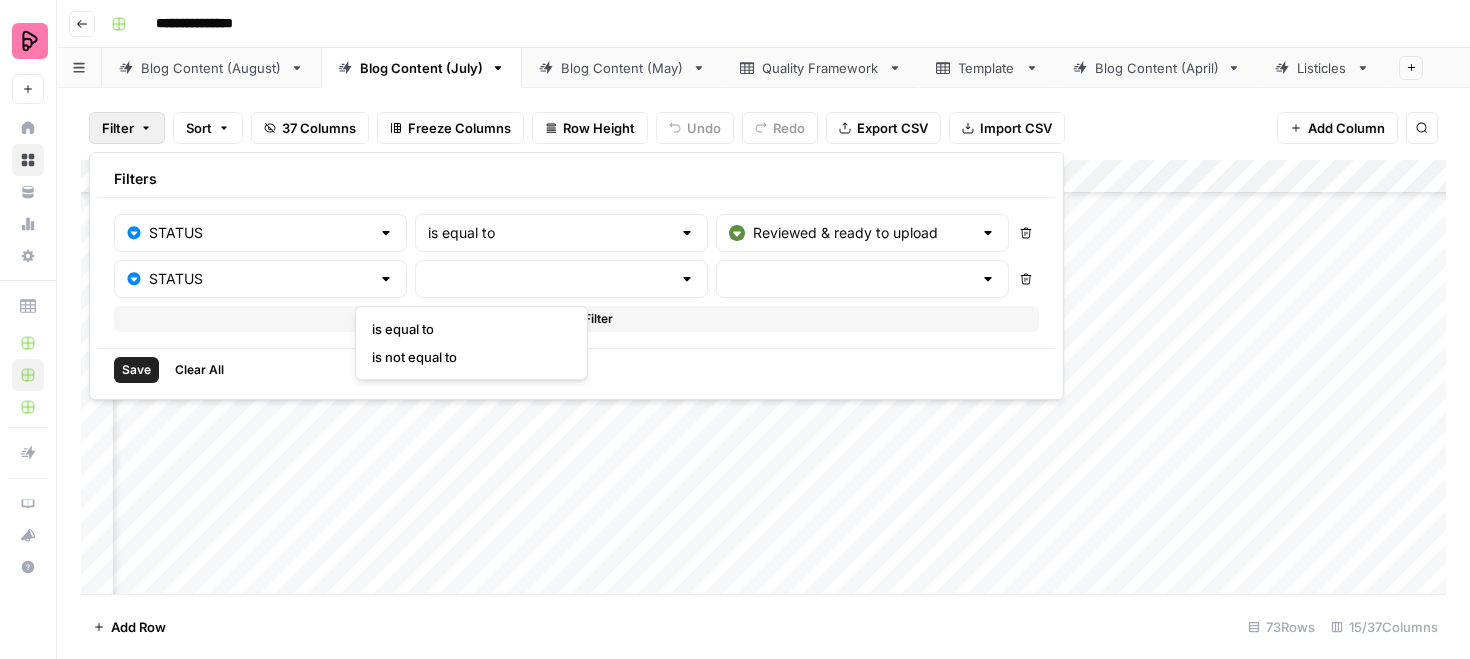 type on "is equal to" 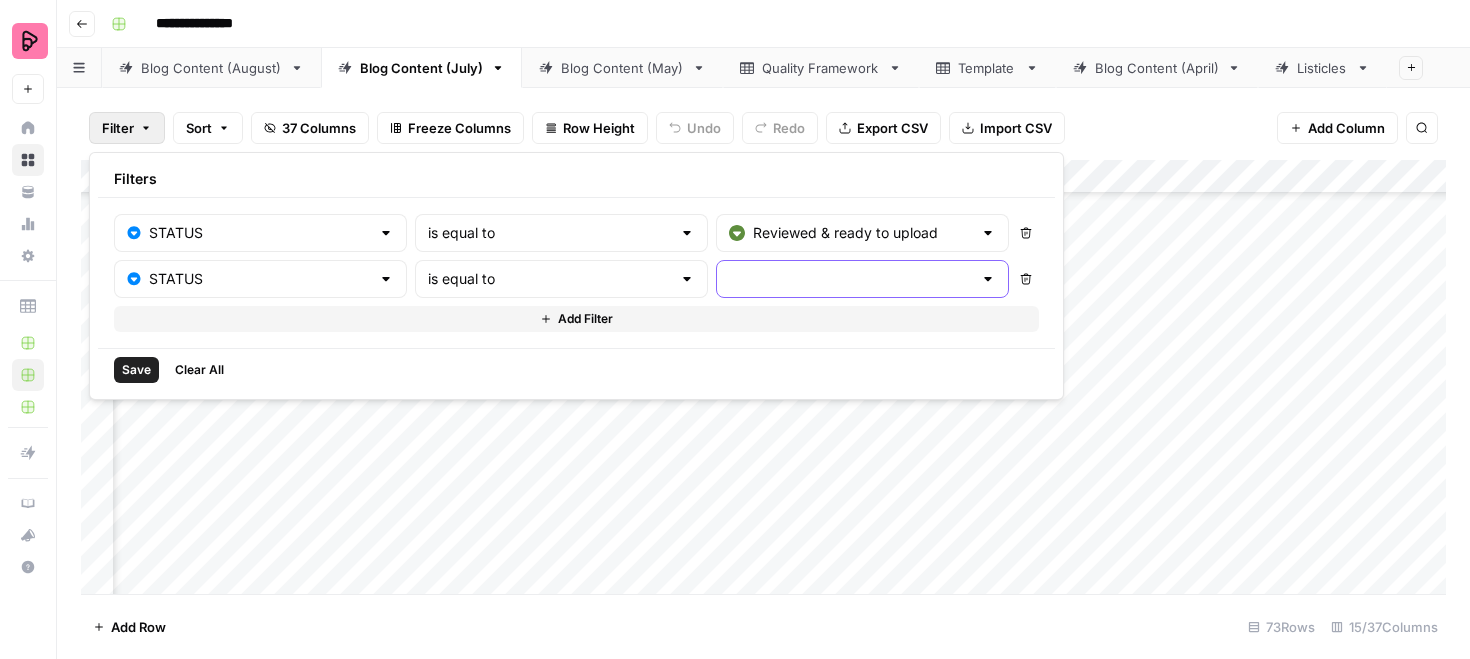click at bounding box center [850, 279] 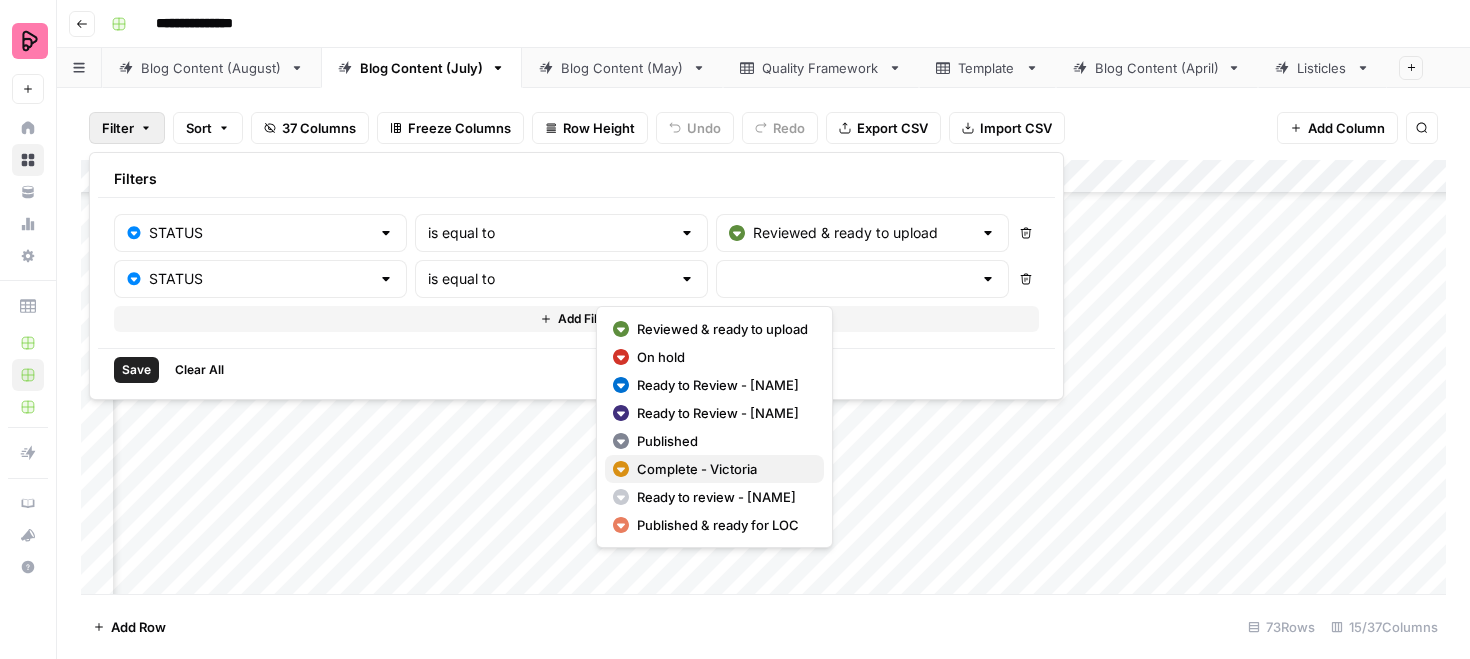 click on "Complete - Victoria" at bounding box center [722, 469] 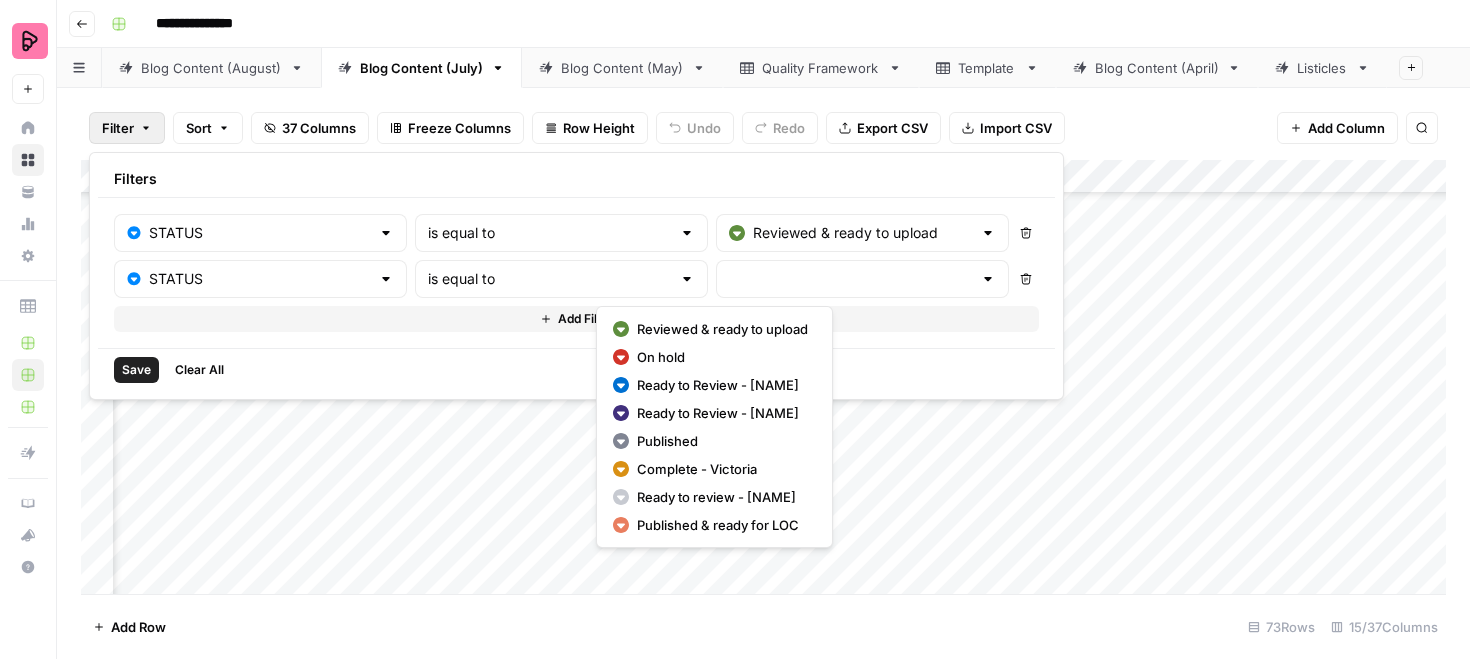 type on "Complete - Victoria" 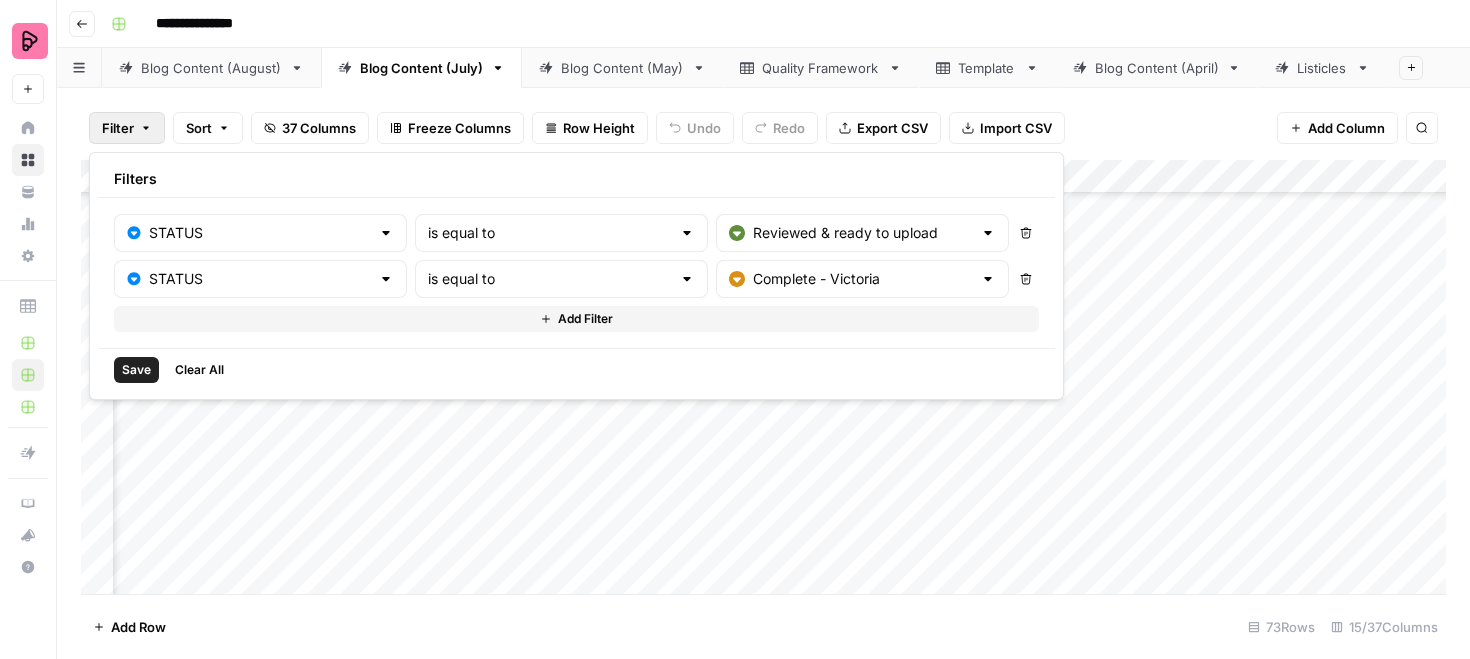 click on "Save" at bounding box center [136, 370] 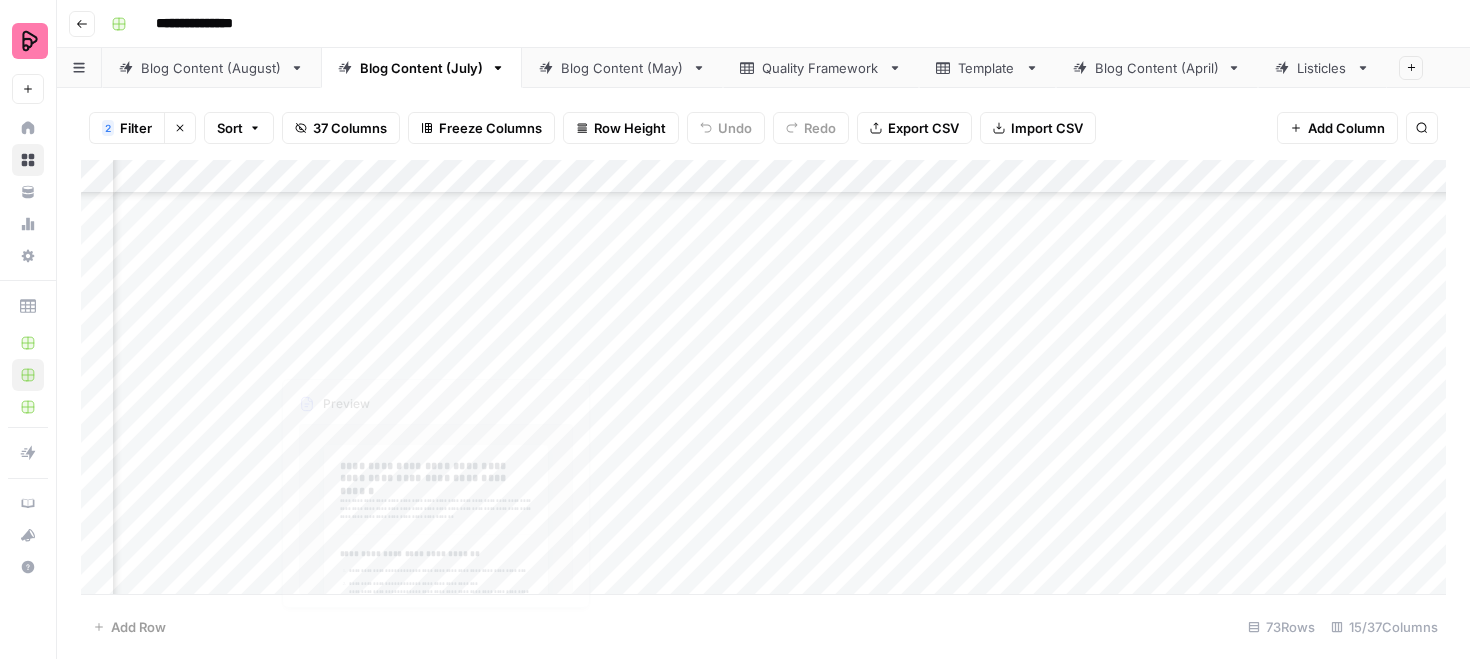 scroll, scrollTop: 0, scrollLeft: 764, axis: horizontal 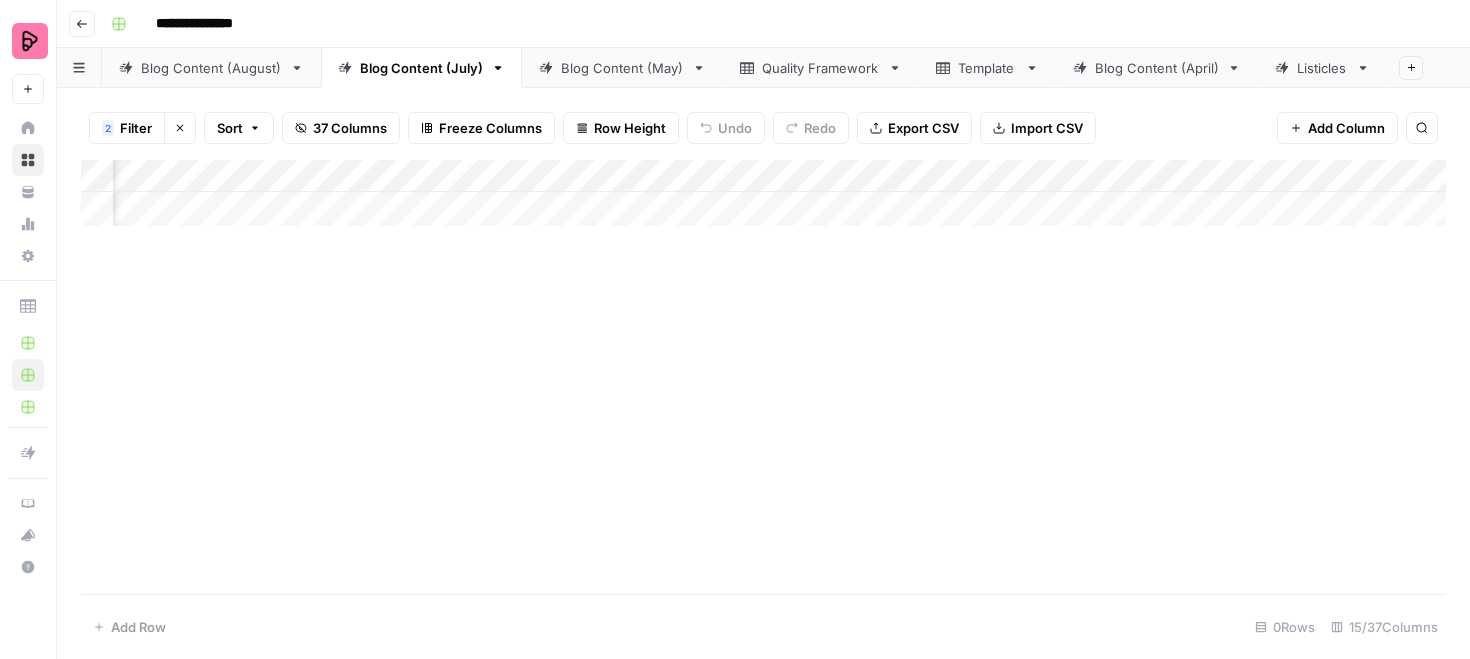 click on "Filter" at bounding box center [136, 128] 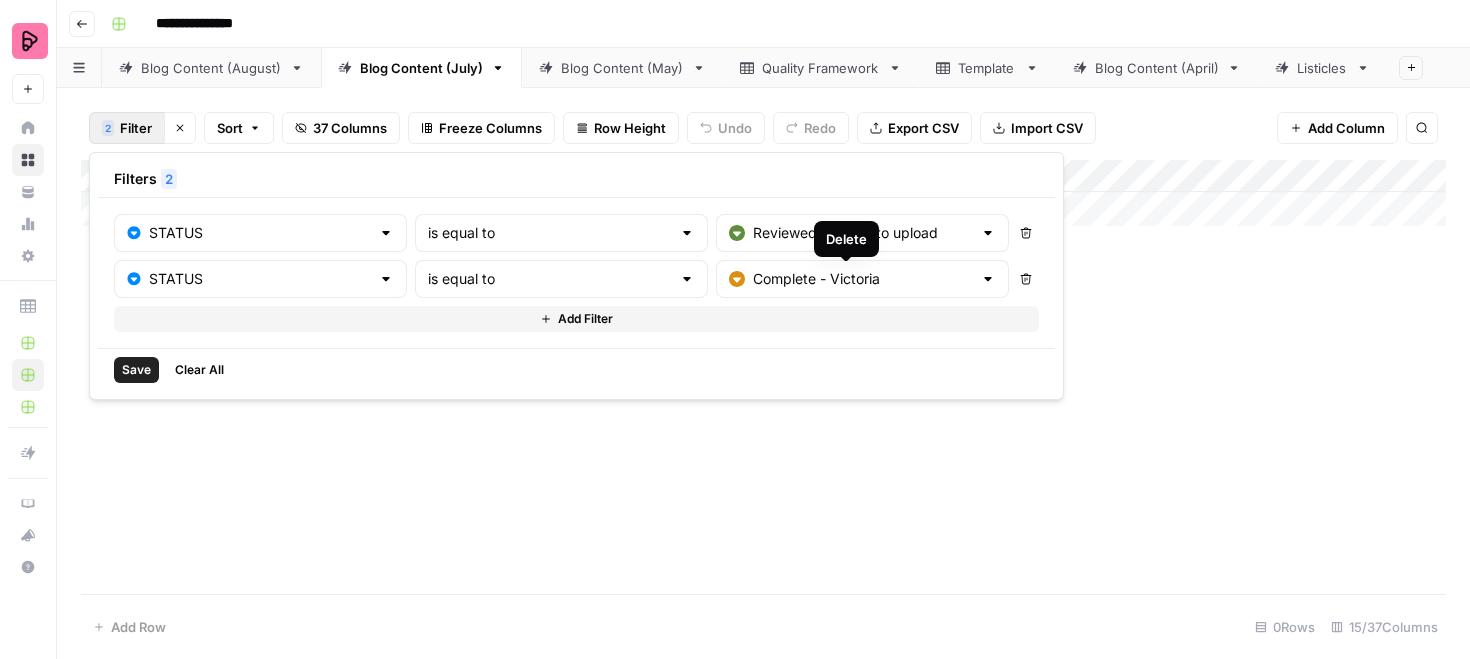 click on "Delete" at bounding box center [1026, 279] 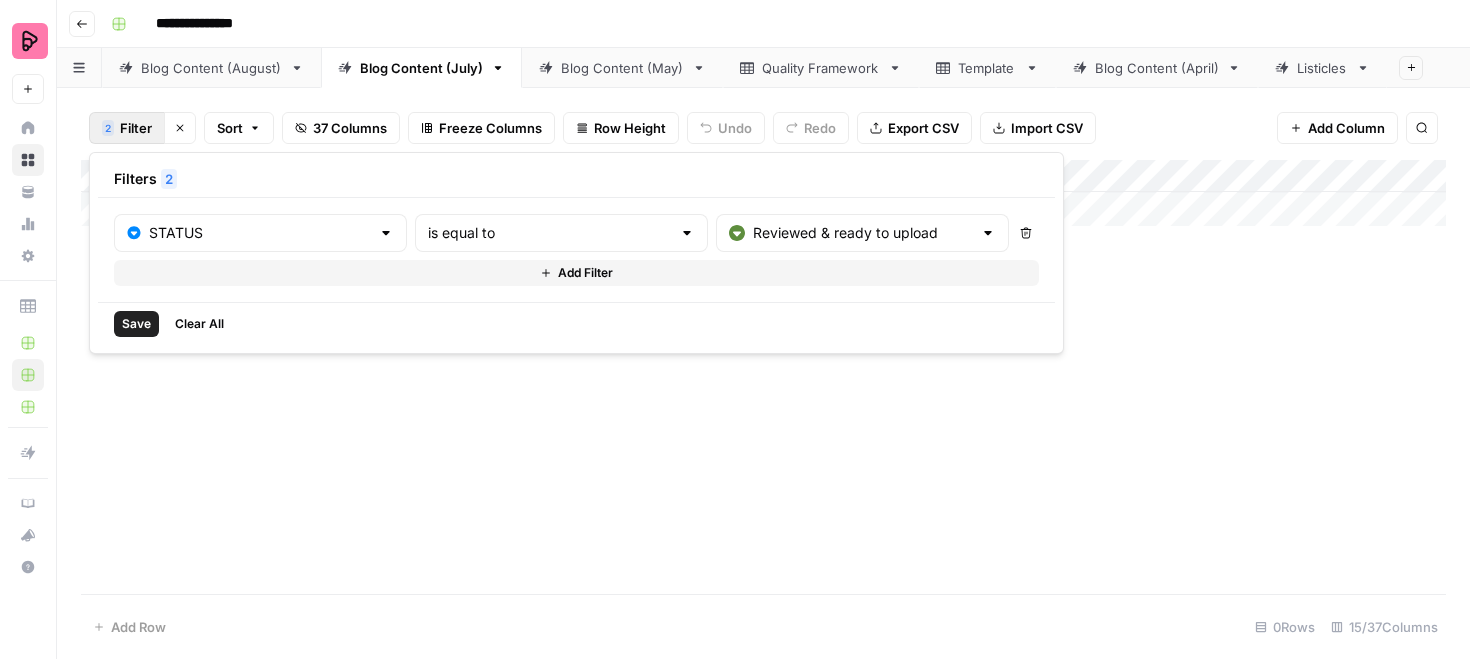 click on "Reviewed & ready to upload" at bounding box center [862, 233] 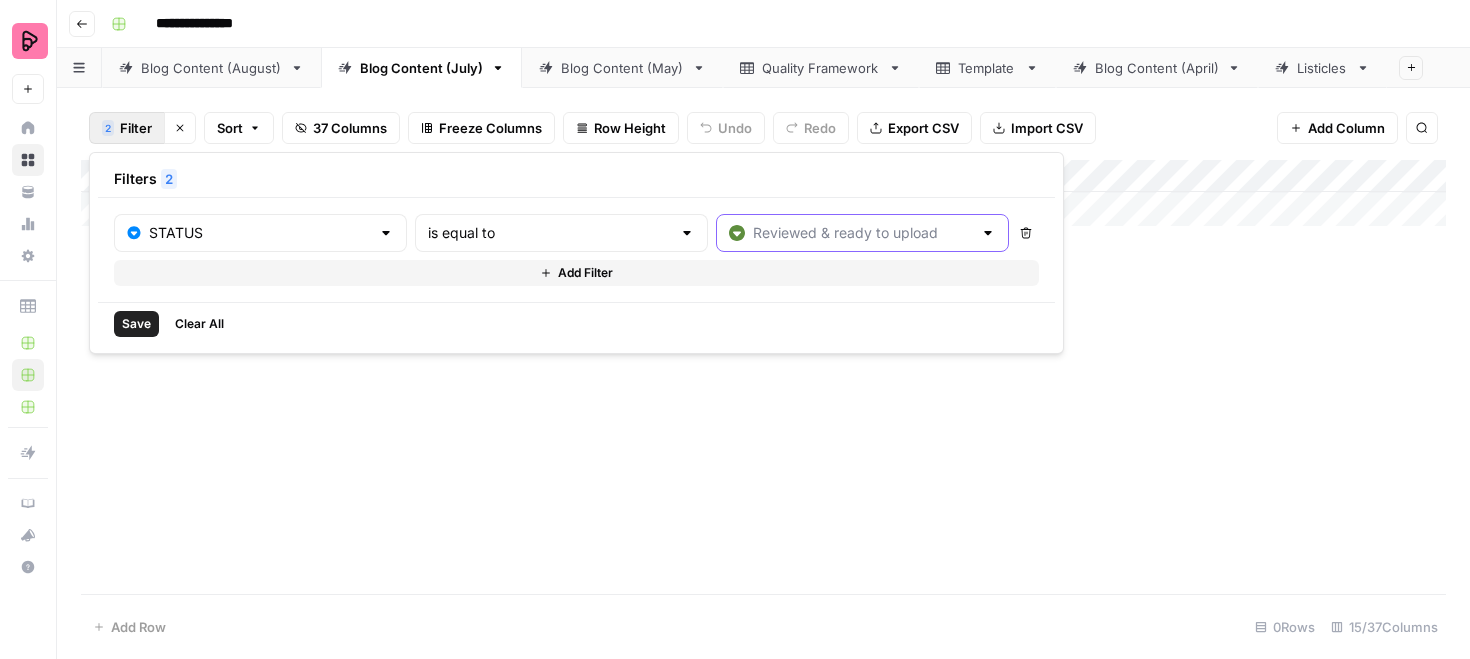 scroll, scrollTop: 0, scrollLeft: 0, axis: both 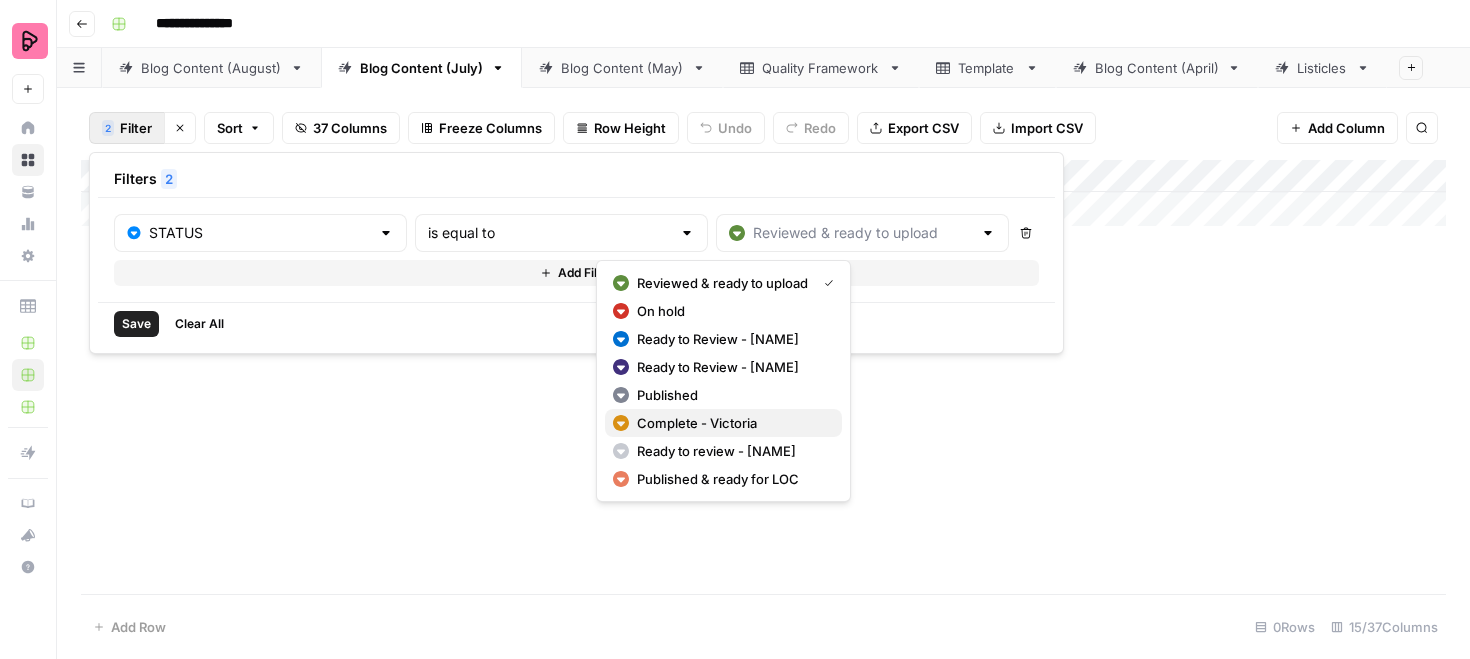 click on "Complete - Victoria" at bounding box center [731, 423] 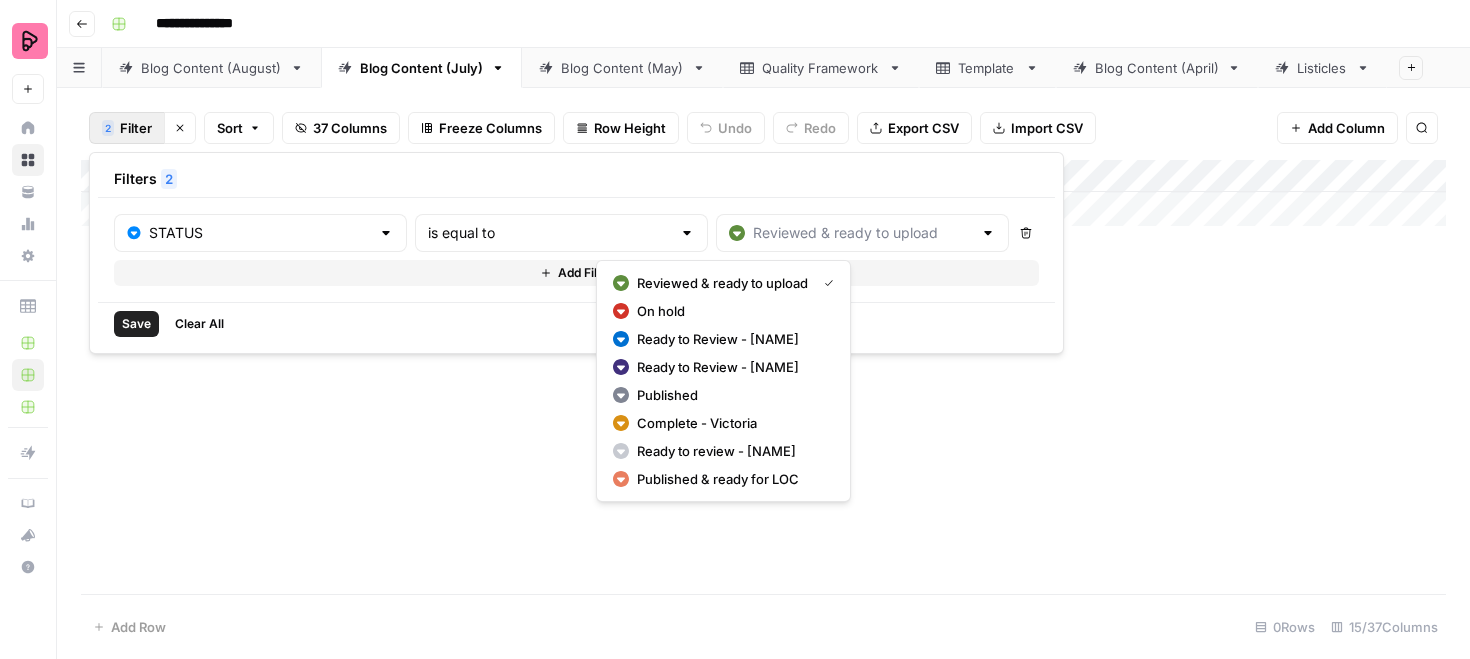 type on "Complete - Victoria" 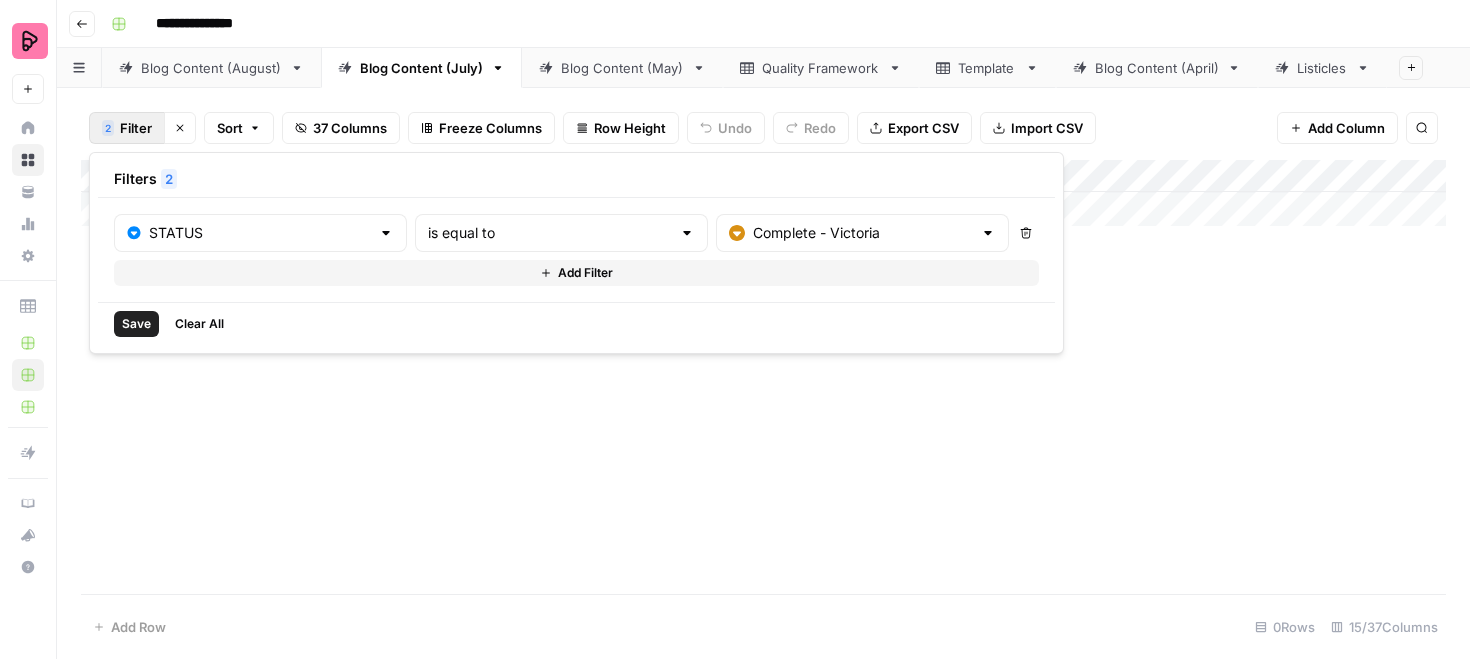 click on "Save" at bounding box center [136, 324] 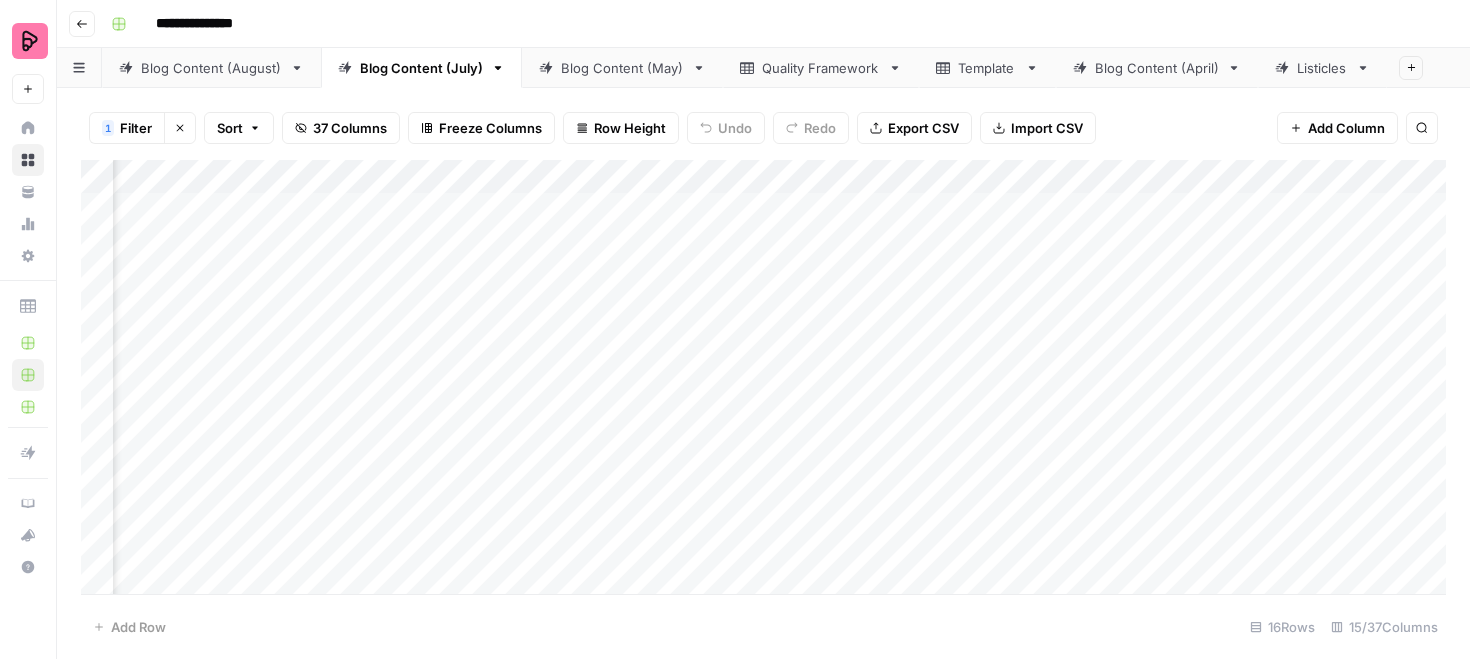 click on "Add Column" at bounding box center (763, 377) 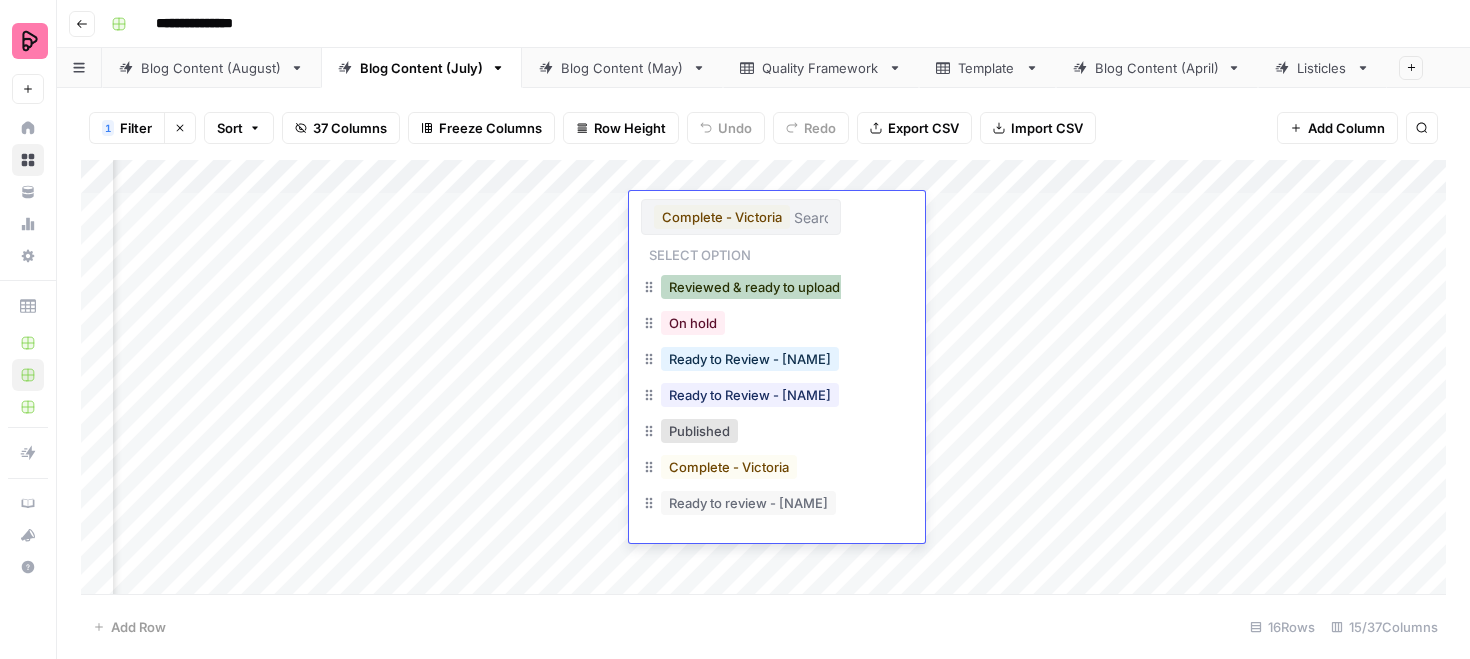 click on "Reviewed & ready to upload" at bounding box center [754, 287] 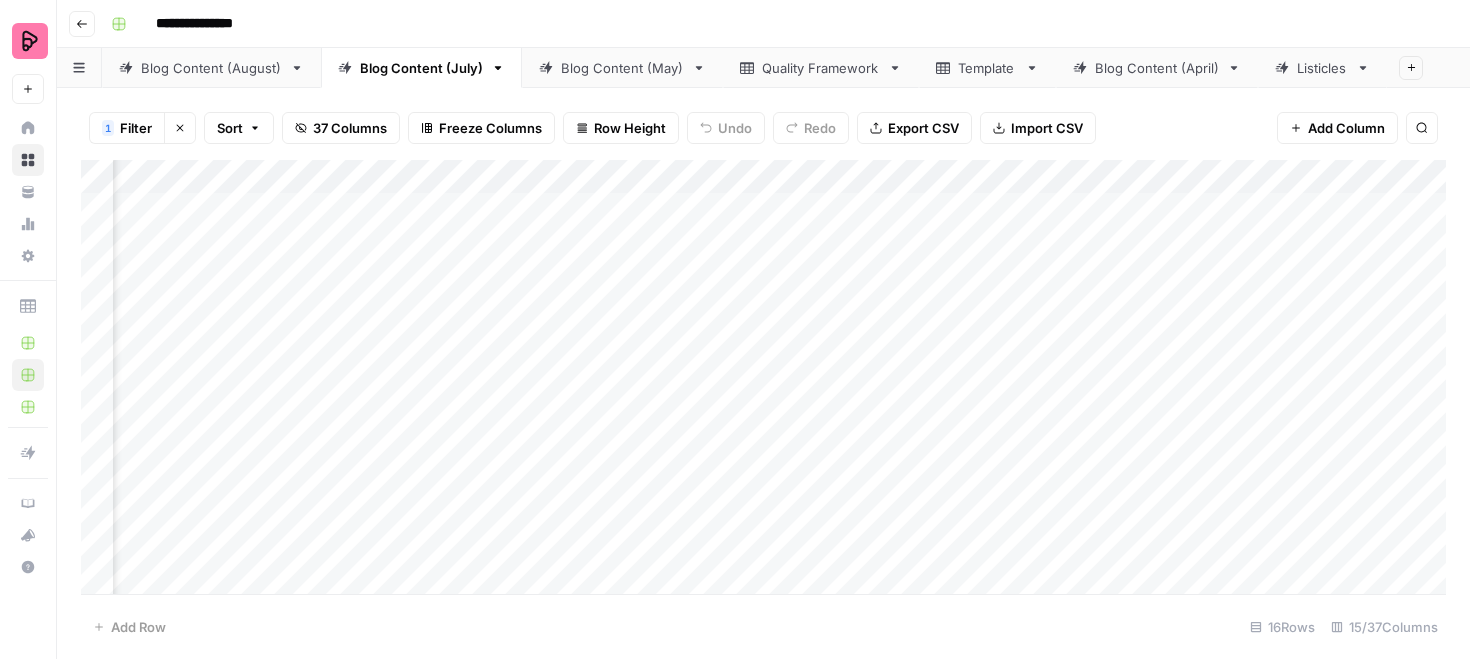 click on "Add Column" at bounding box center (763, 377) 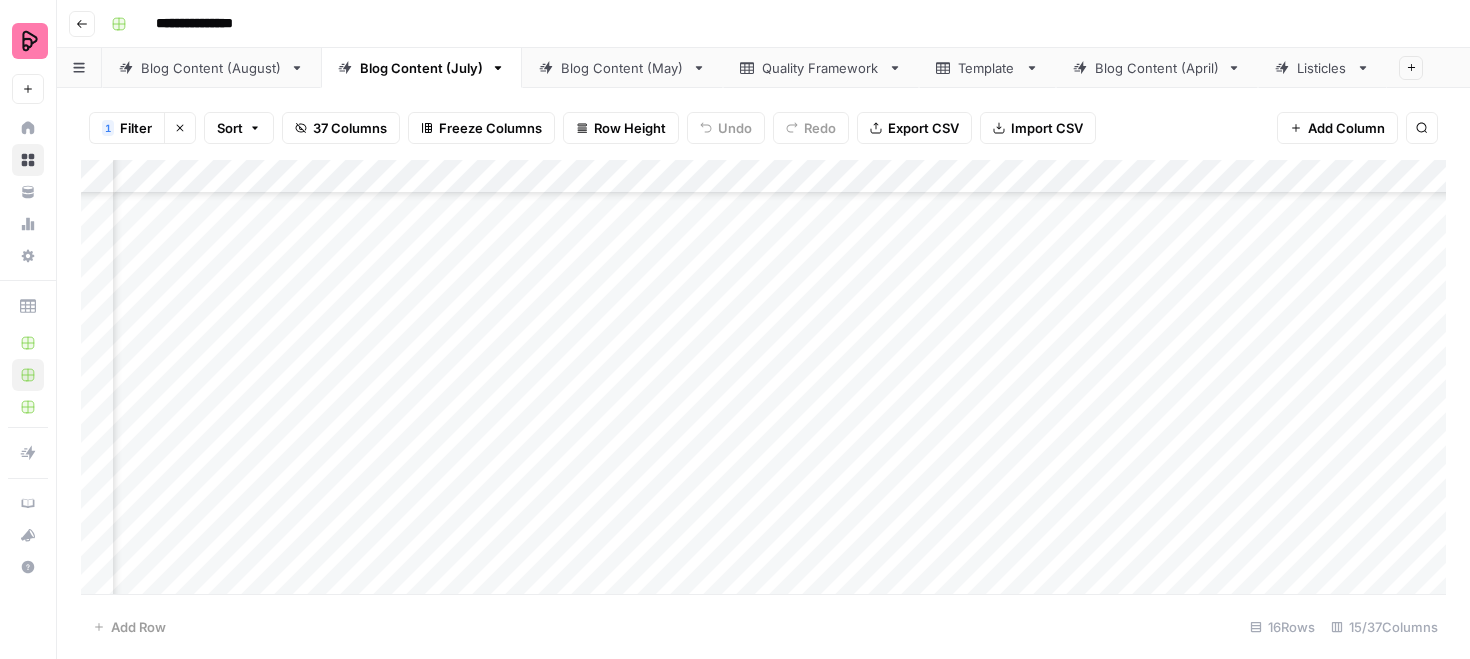 scroll, scrollTop: 0, scrollLeft: 764, axis: horizontal 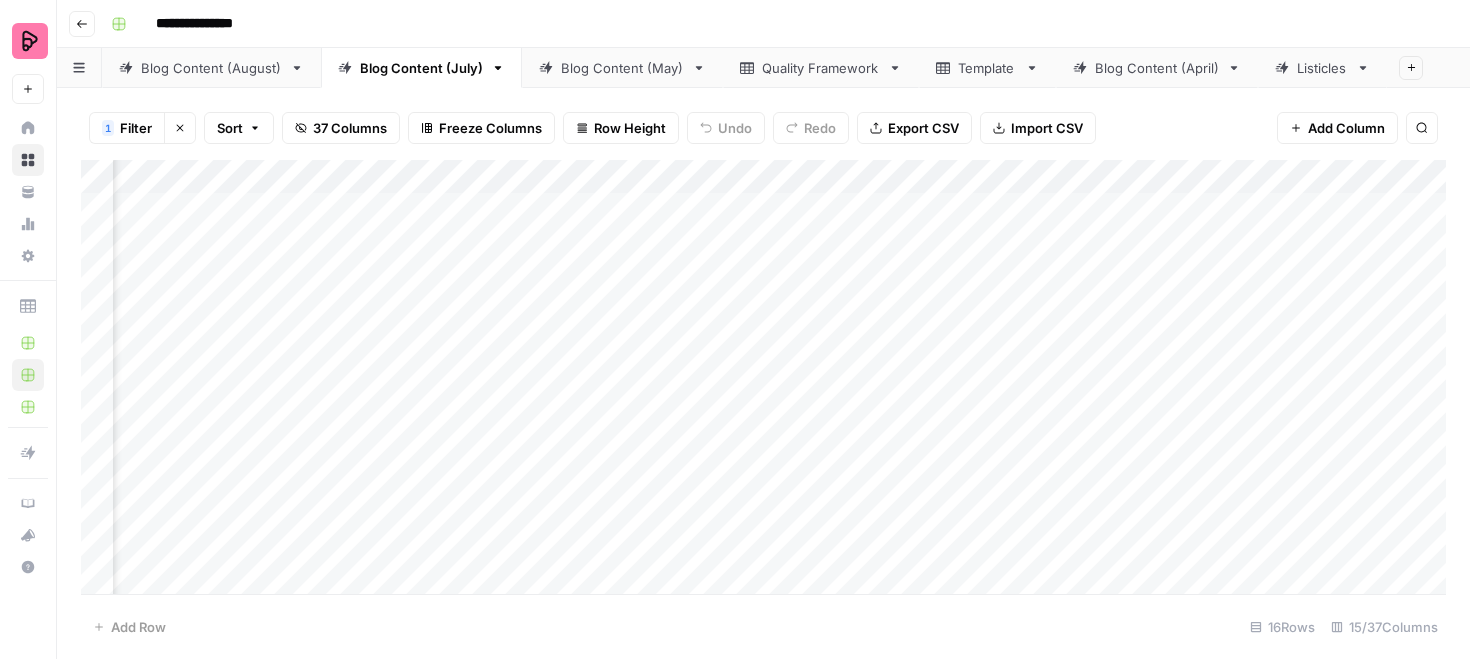 click on "Clear filters" at bounding box center [180, 128] 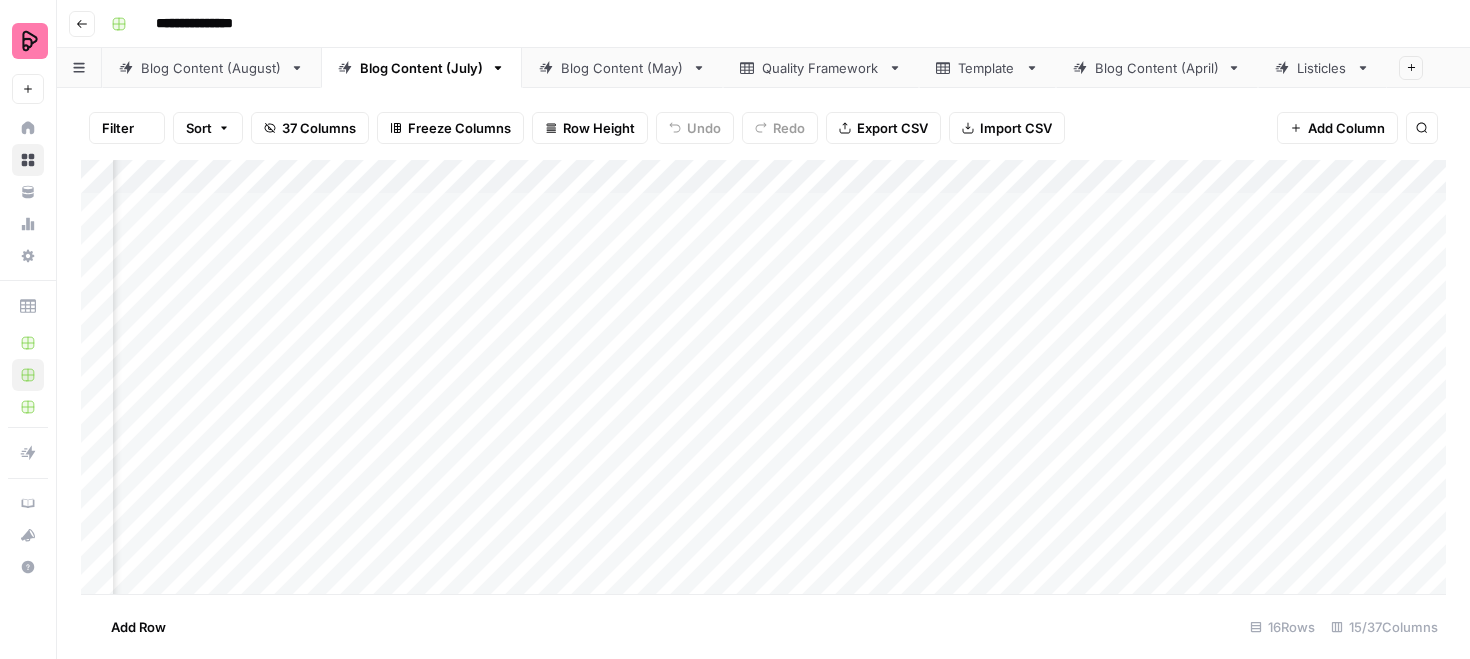 click on "Filter" at bounding box center [118, 128] 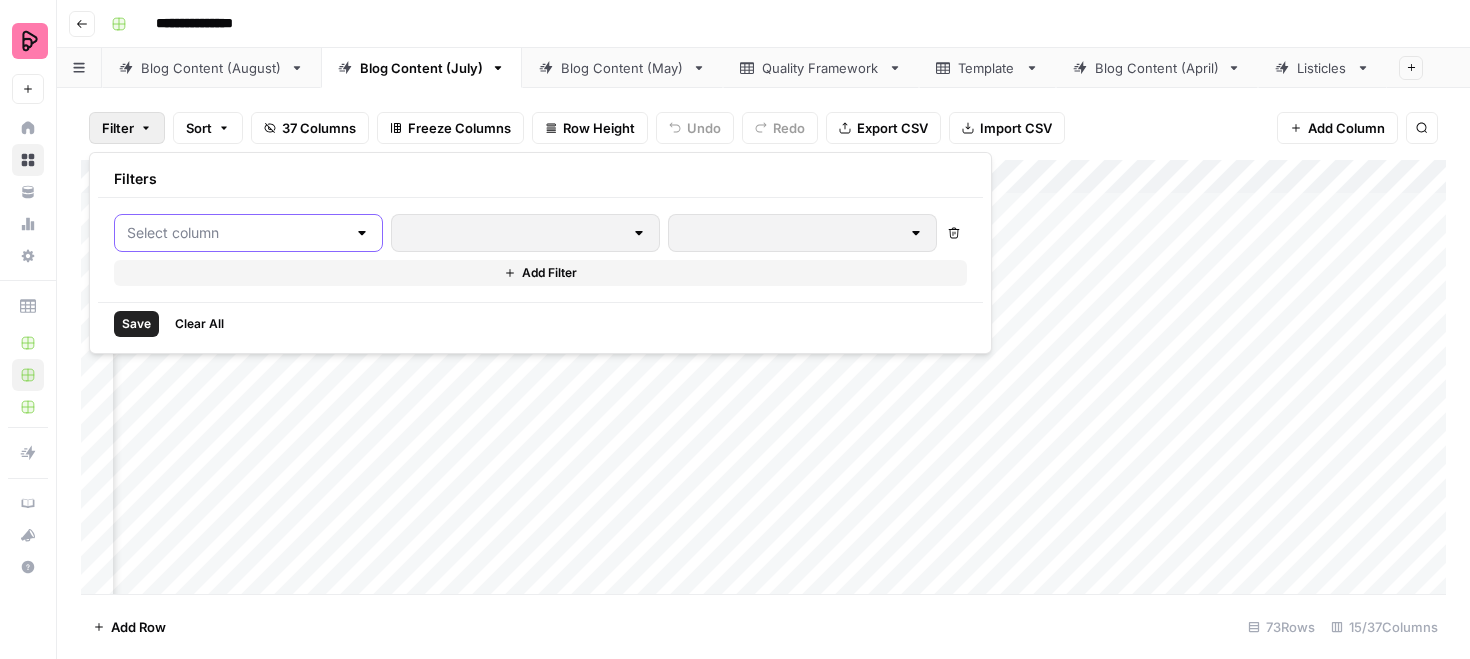 click at bounding box center [236, 233] 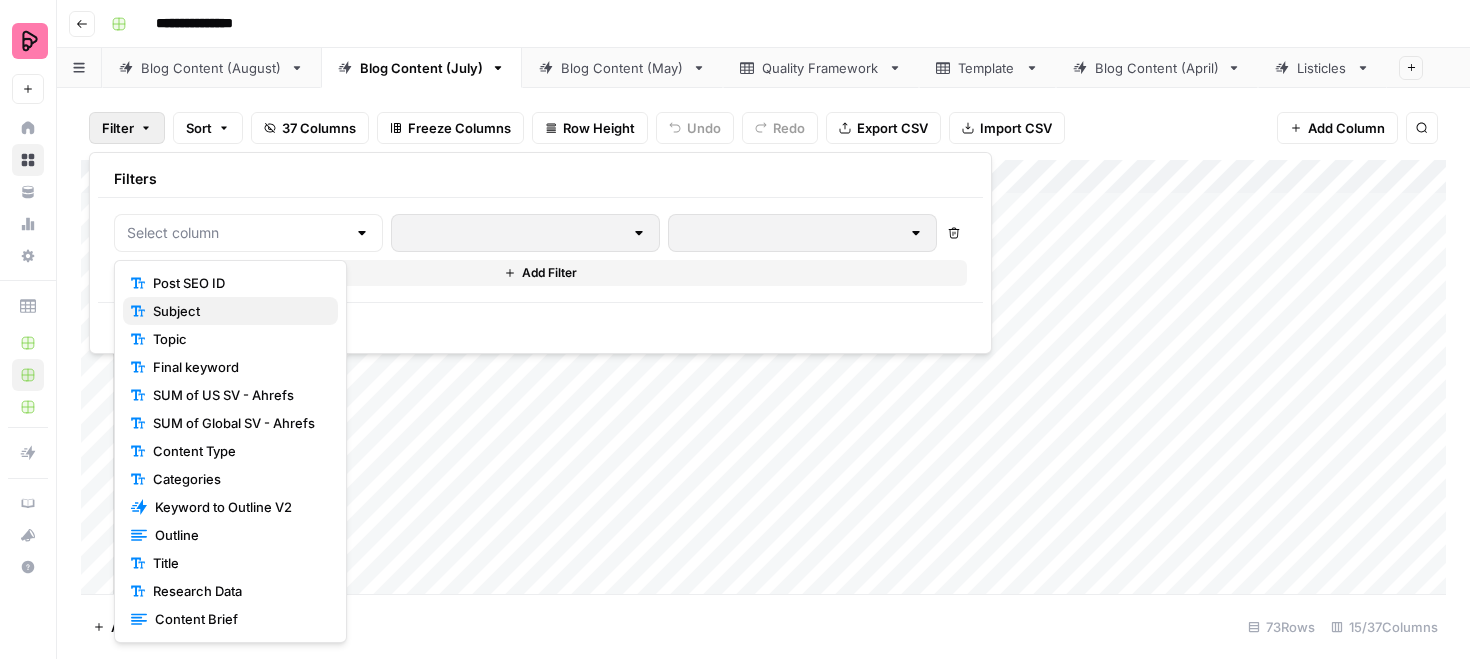 type 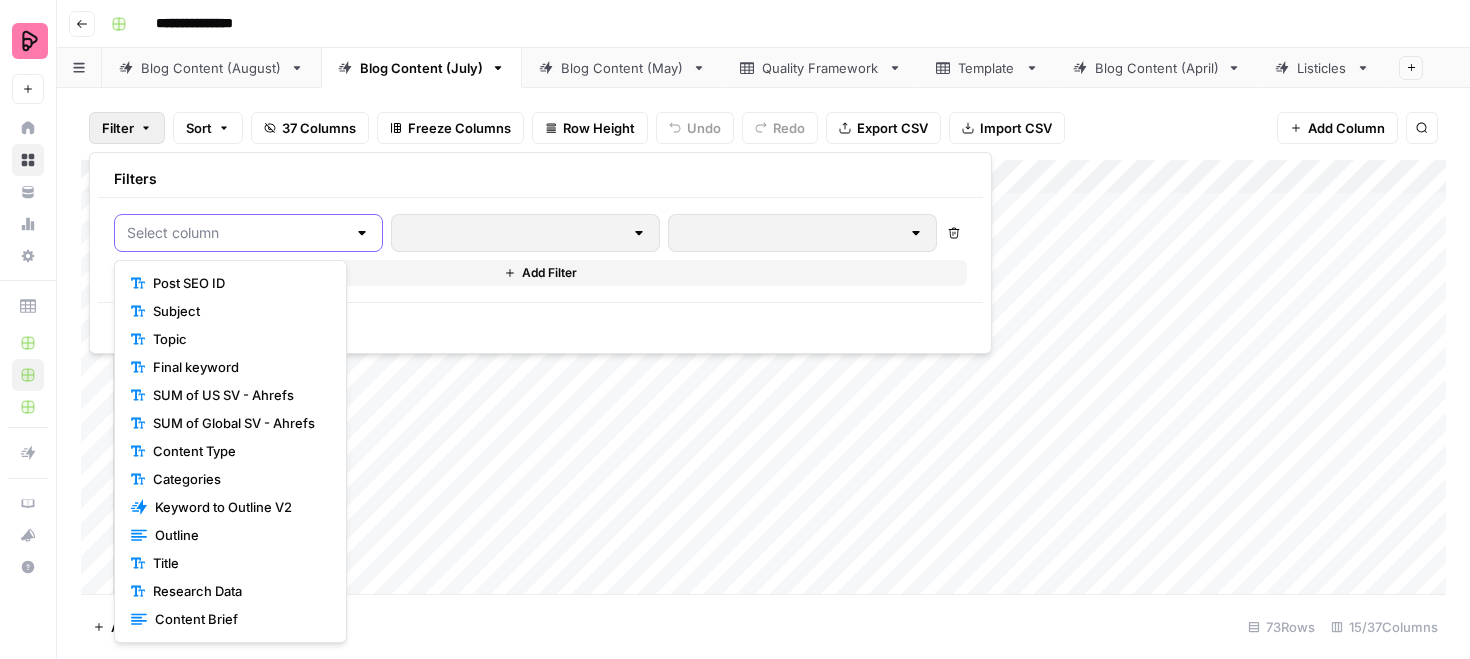 click at bounding box center [236, 233] 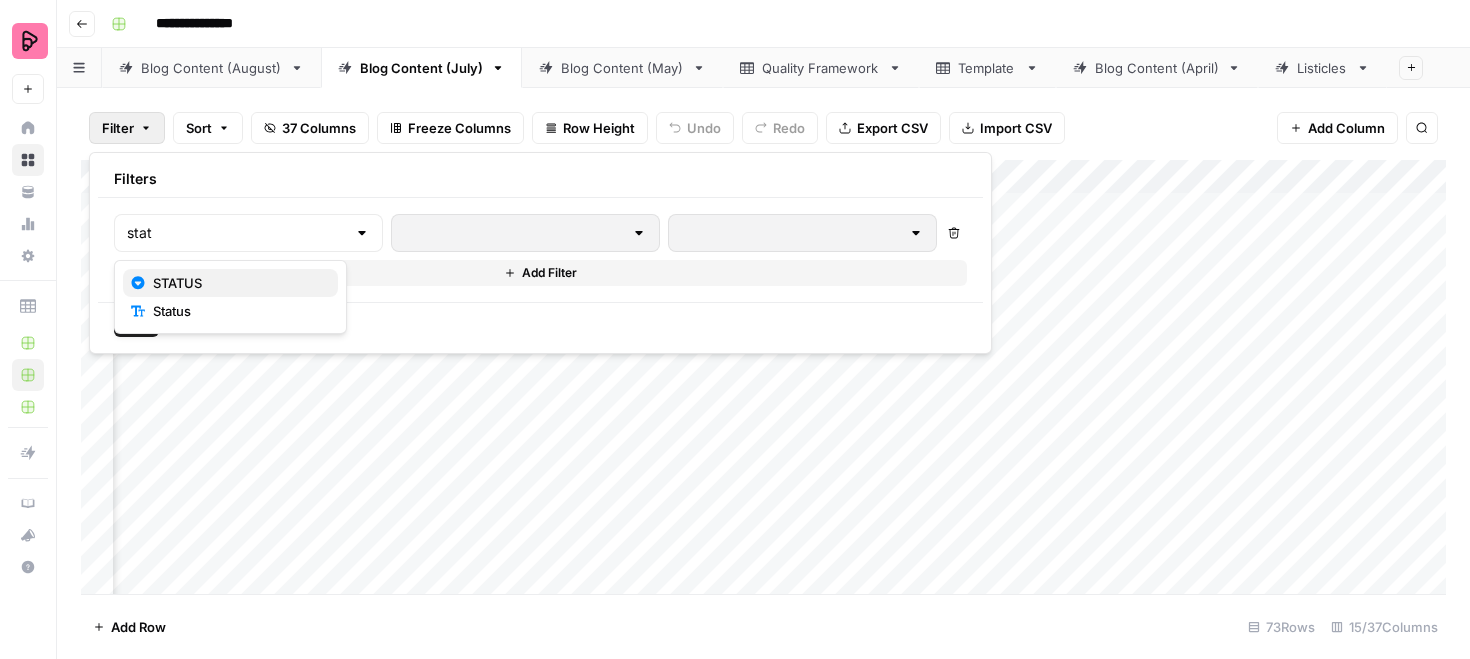 click on "STATUS" at bounding box center [237, 283] 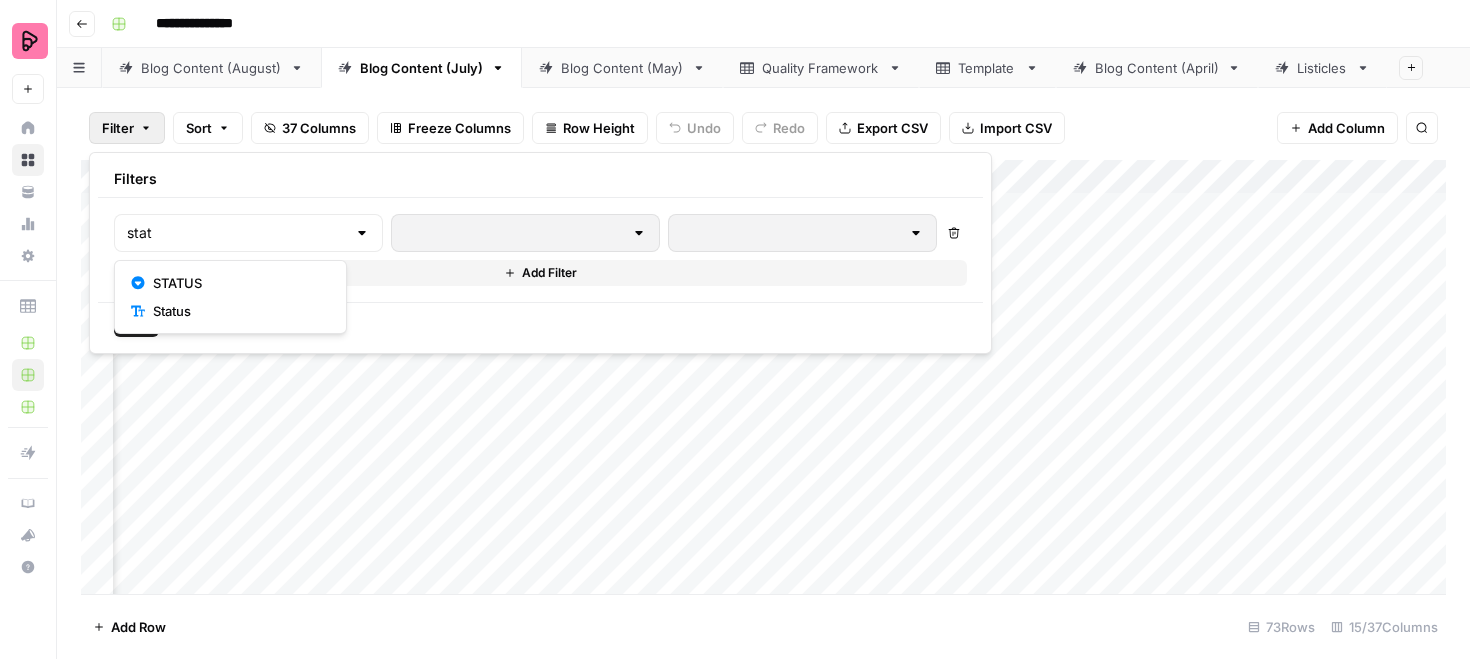 type on "STATUS" 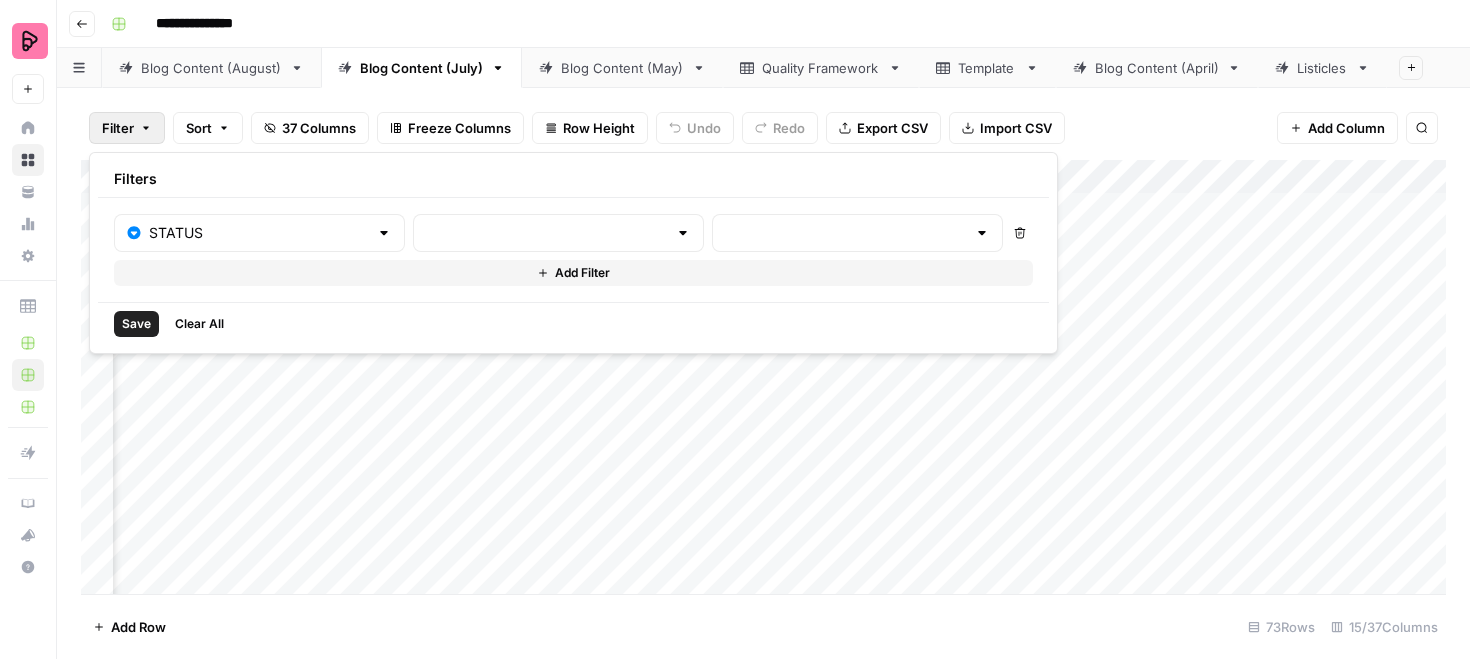 click at bounding box center [558, 233] 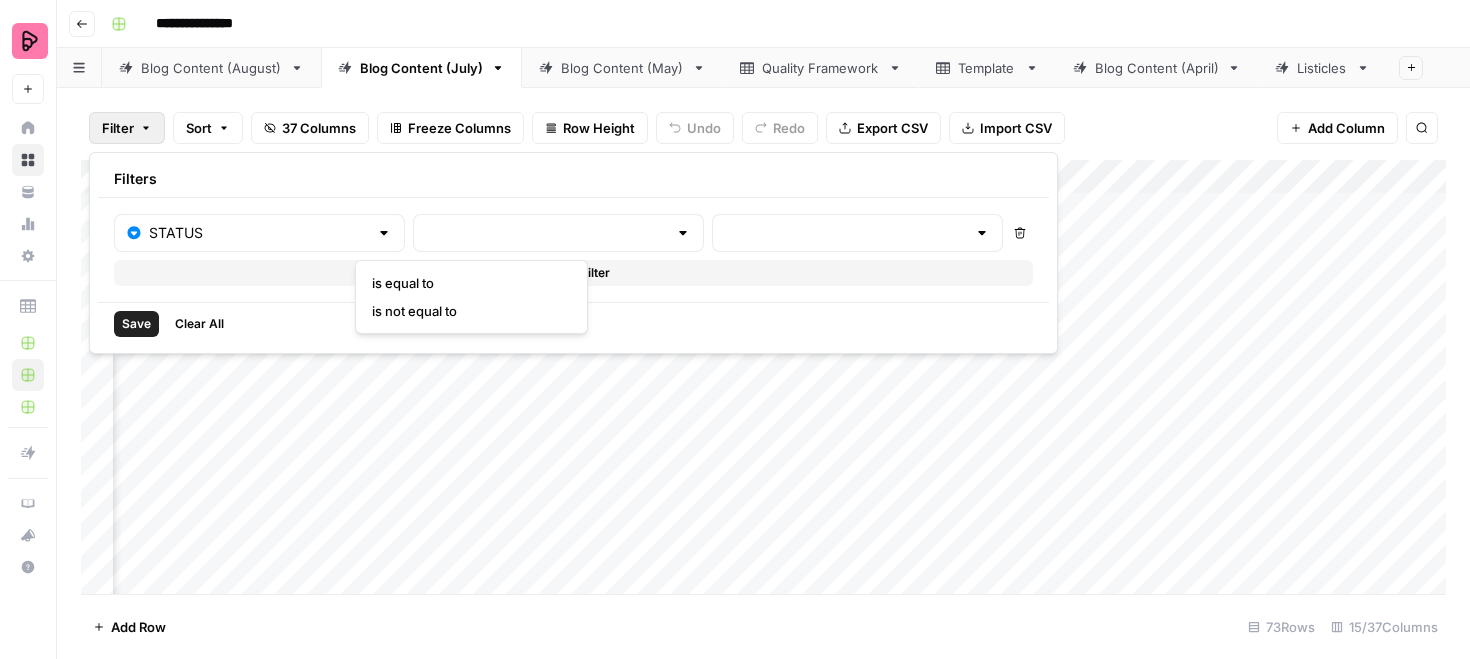 click on "is equal to" at bounding box center [467, 283] 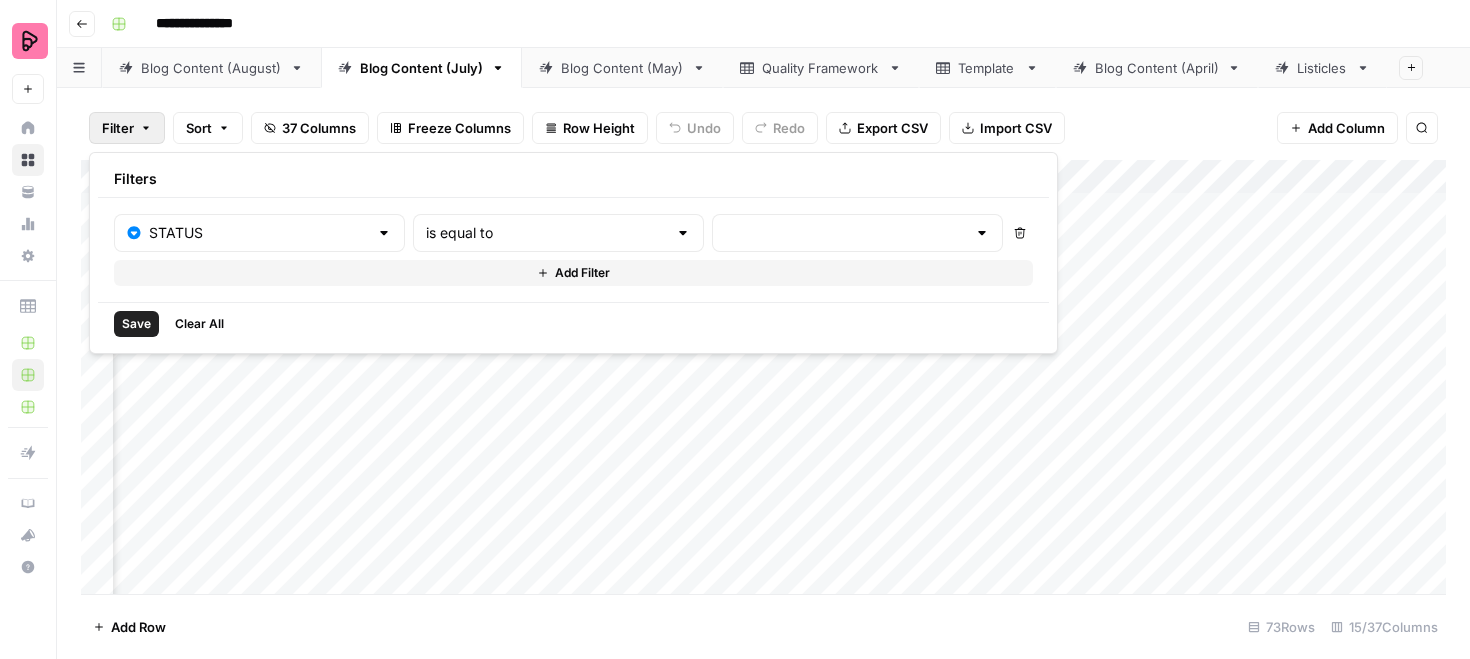 click at bounding box center (857, 233) 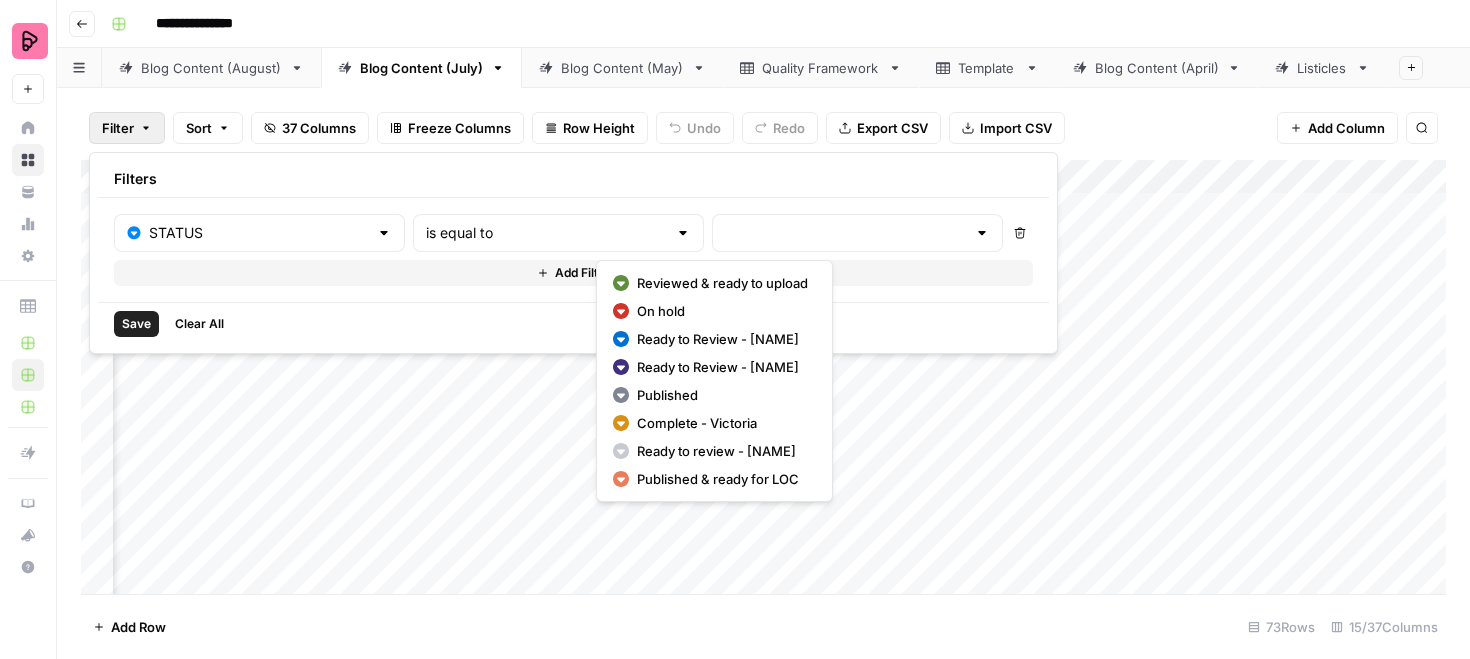 click on "Reviewed & ready to upload" at bounding box center [722, 283] 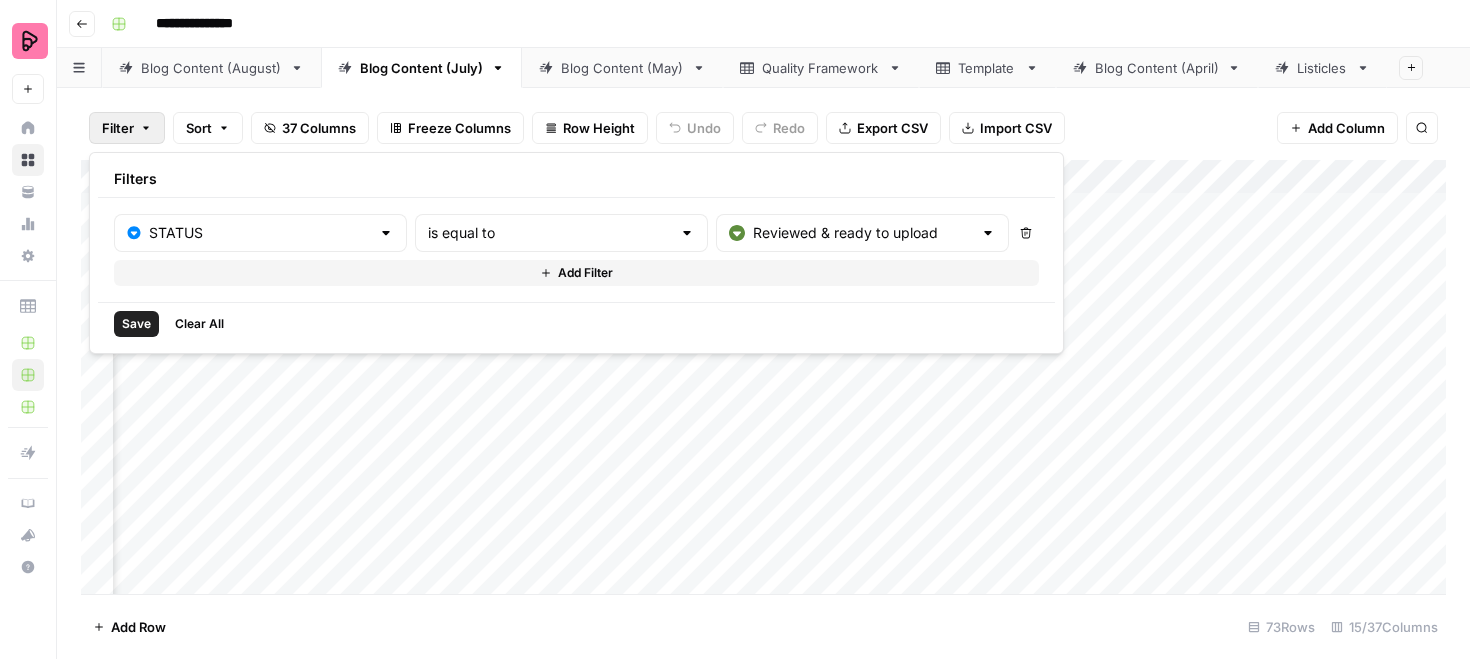 click on "Save" at bounding box center [136, 324] 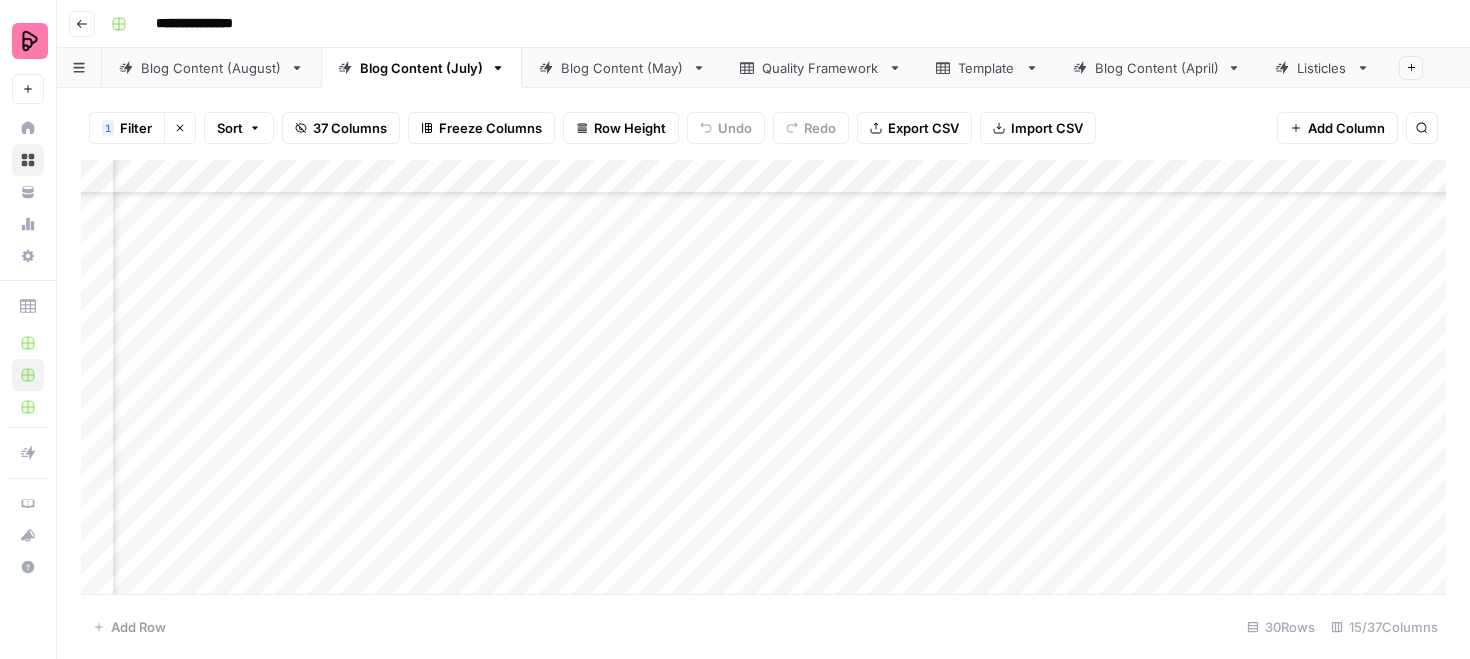 scroll, scrollTop: 275, scrollLeft: 0, axis: vertical 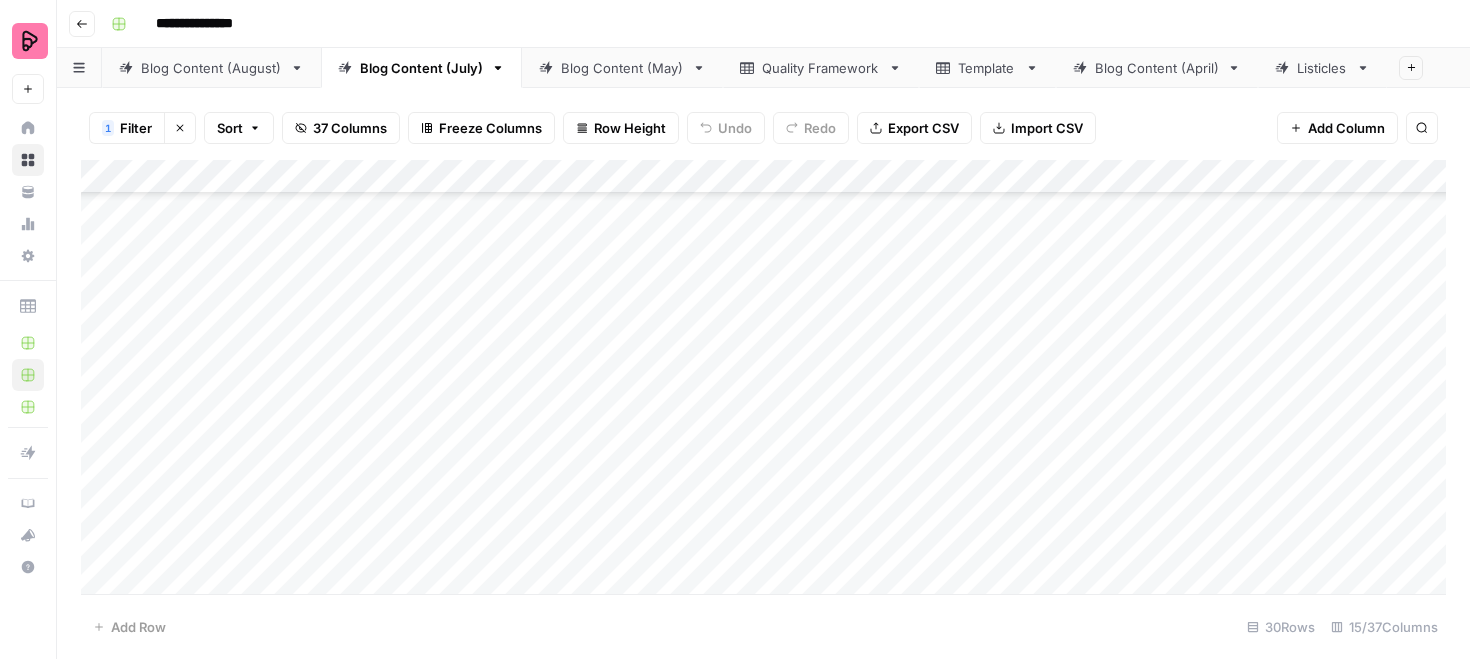 click on "Export CSV" at bounding box center (923, 128) 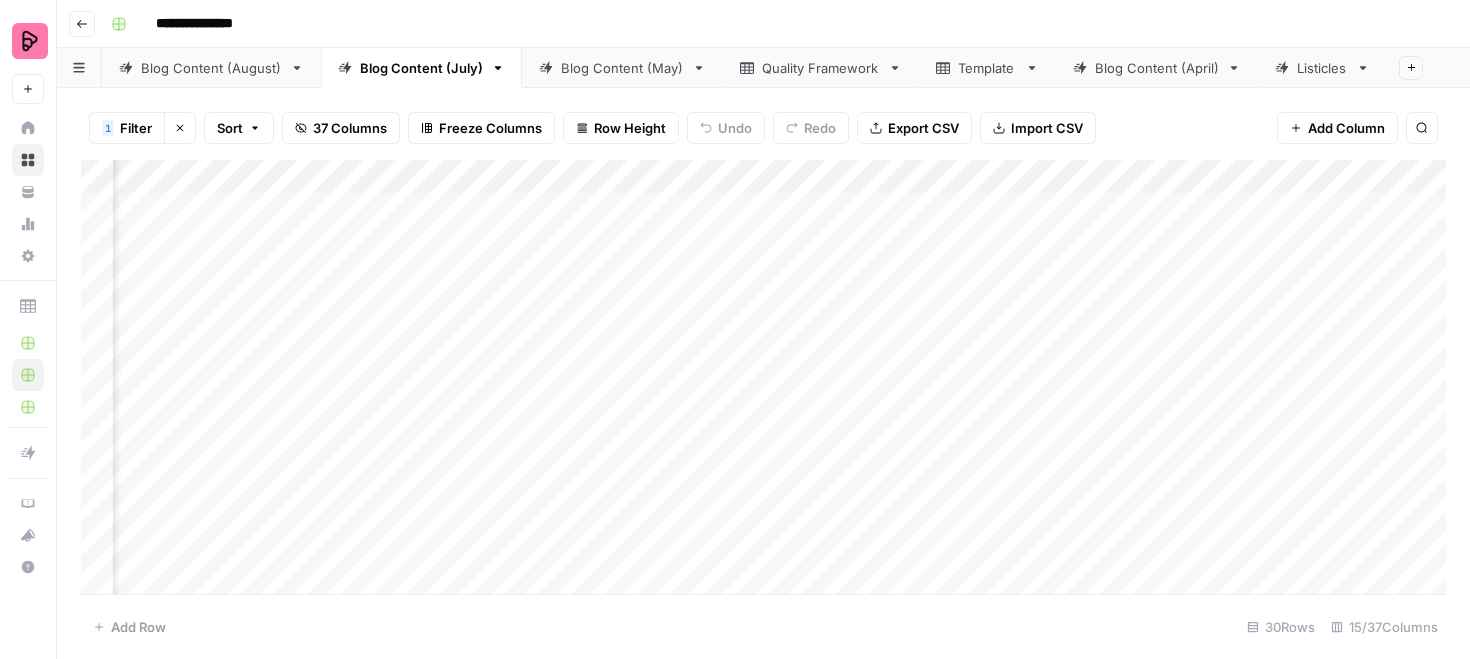 scroll, scrollTop: 0, scrollLeft: 801, axis: horizontal 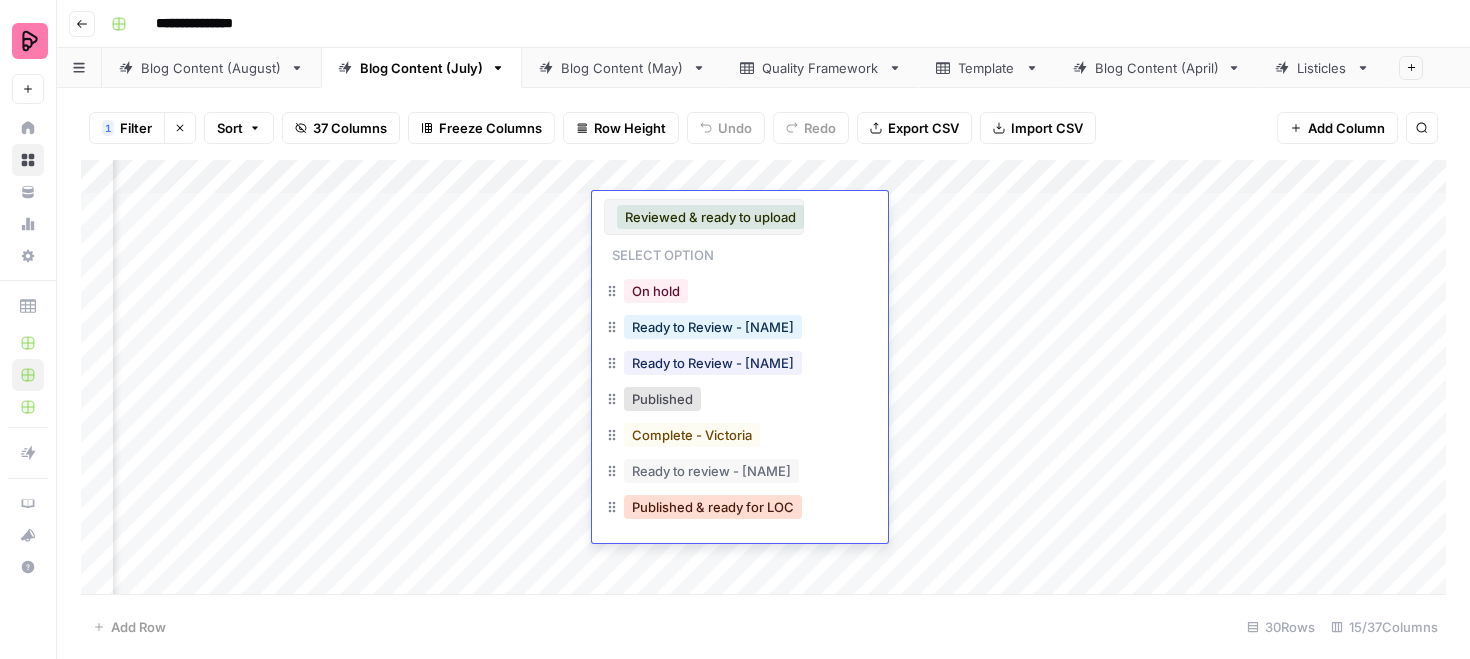click on "Published & ready for LOC" at bounding box center (713, 507) 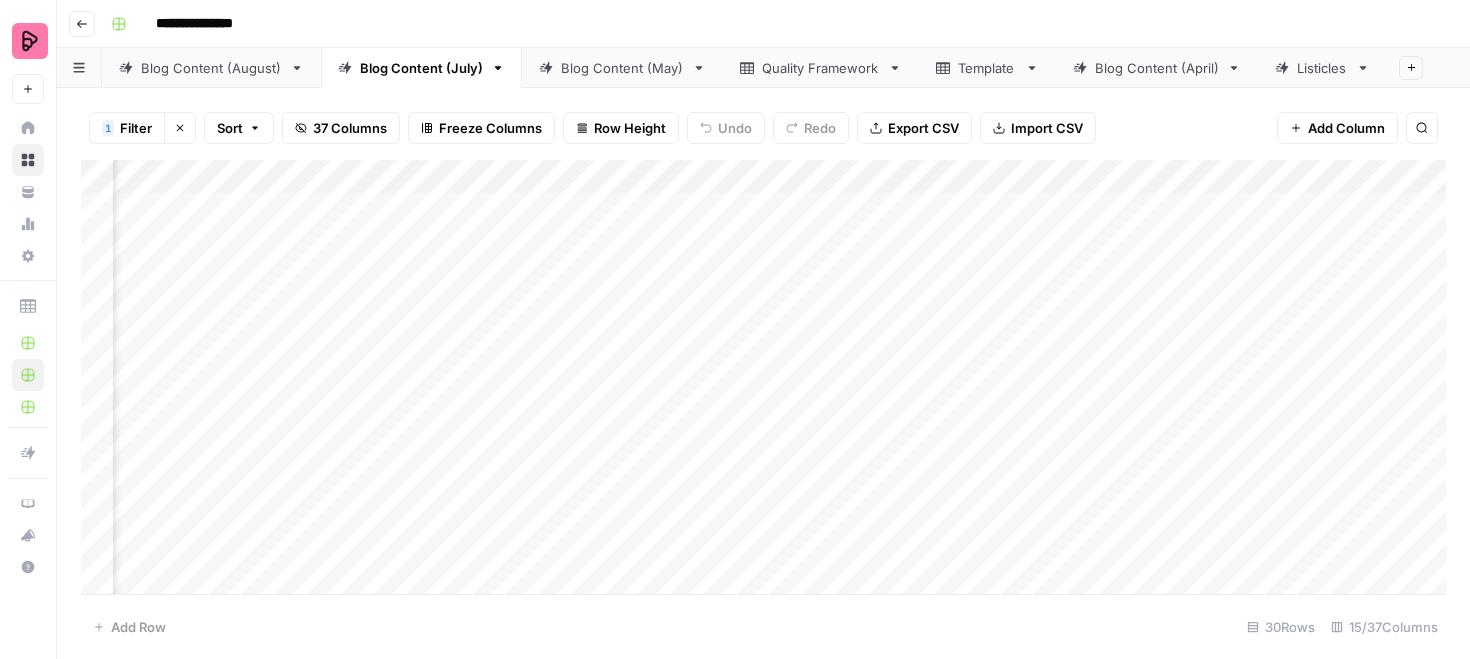 click on "Add Column" at bounding box center (763, 377) 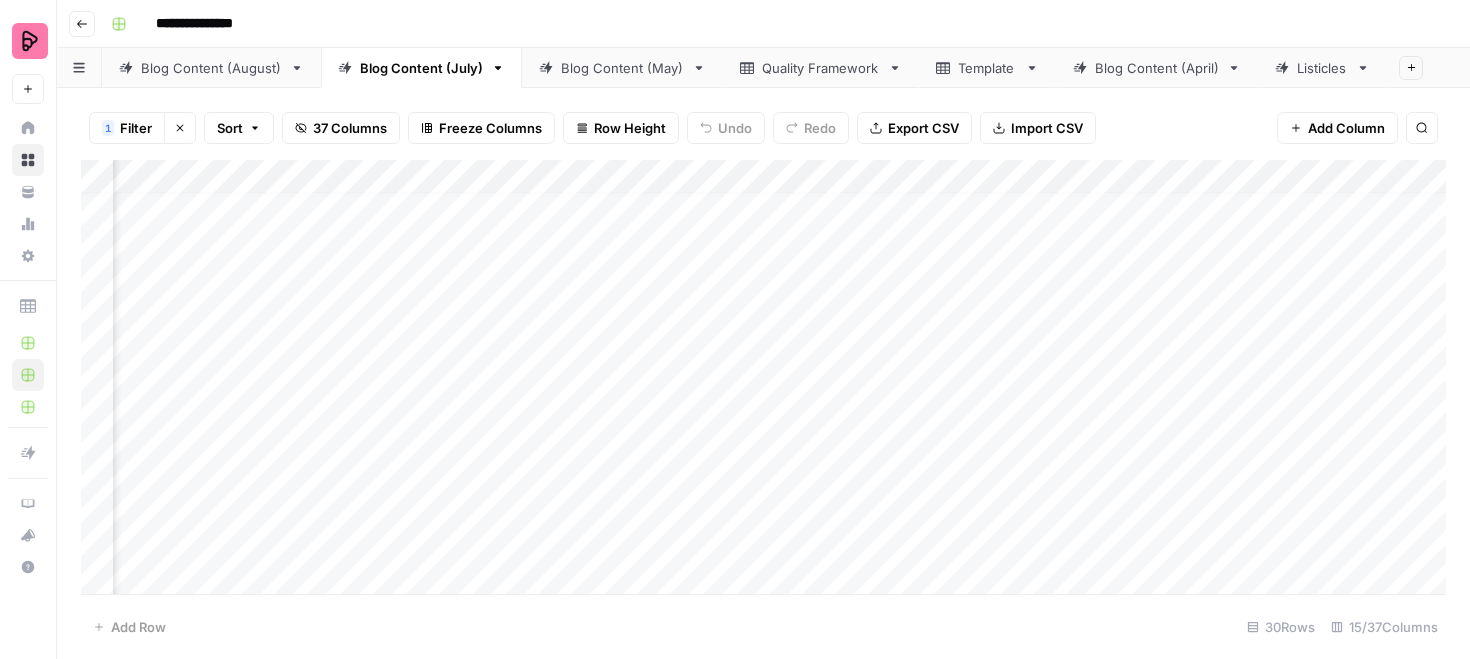 scroll, scrollTop: 15, scrollLeft: 801, axis: both 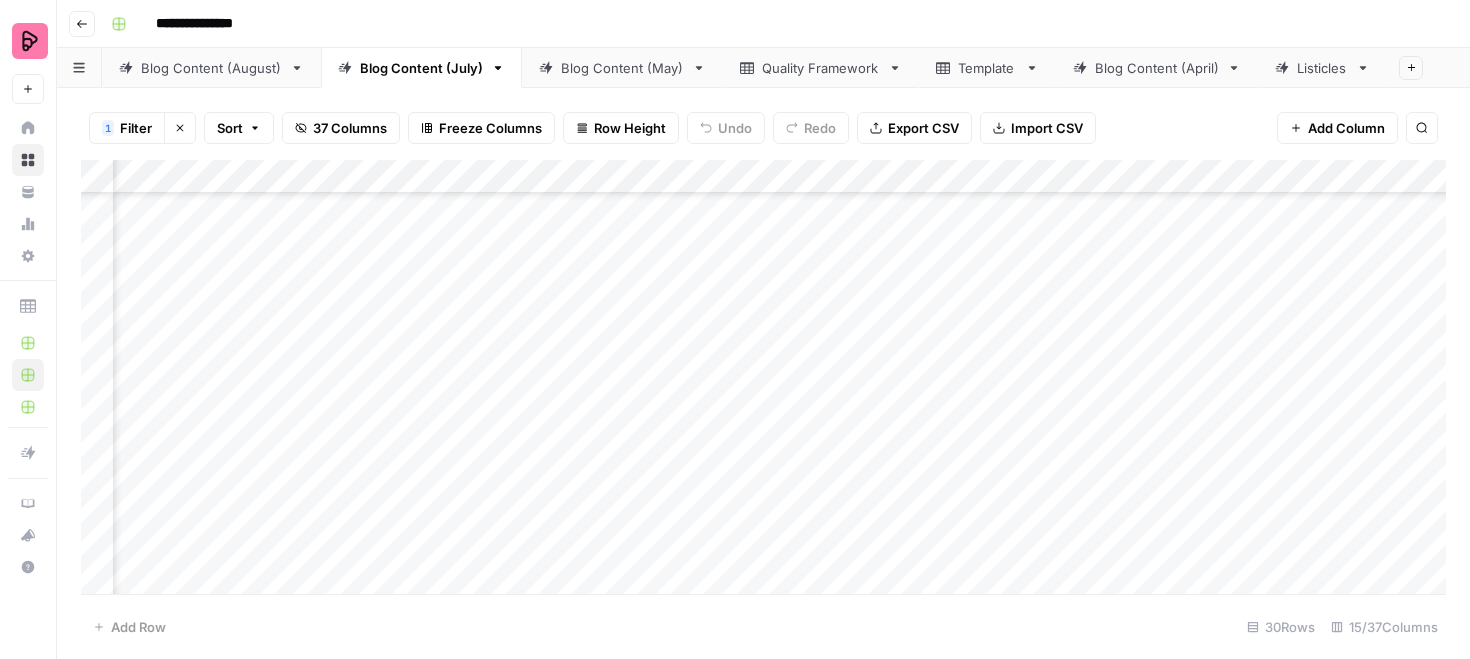 click on "Add Column" at bounding box center (763, 377) 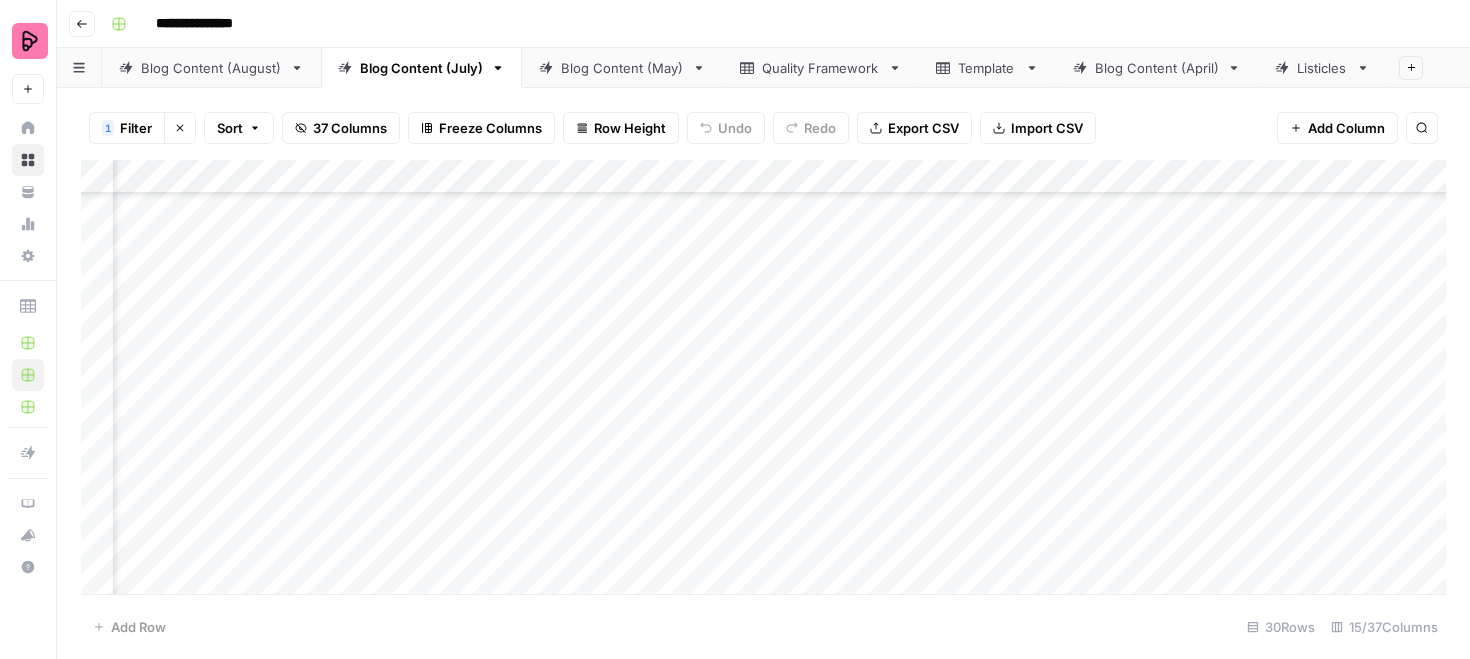 scroll, scrollTop: 1158, scrollLeft: 801, axis: both 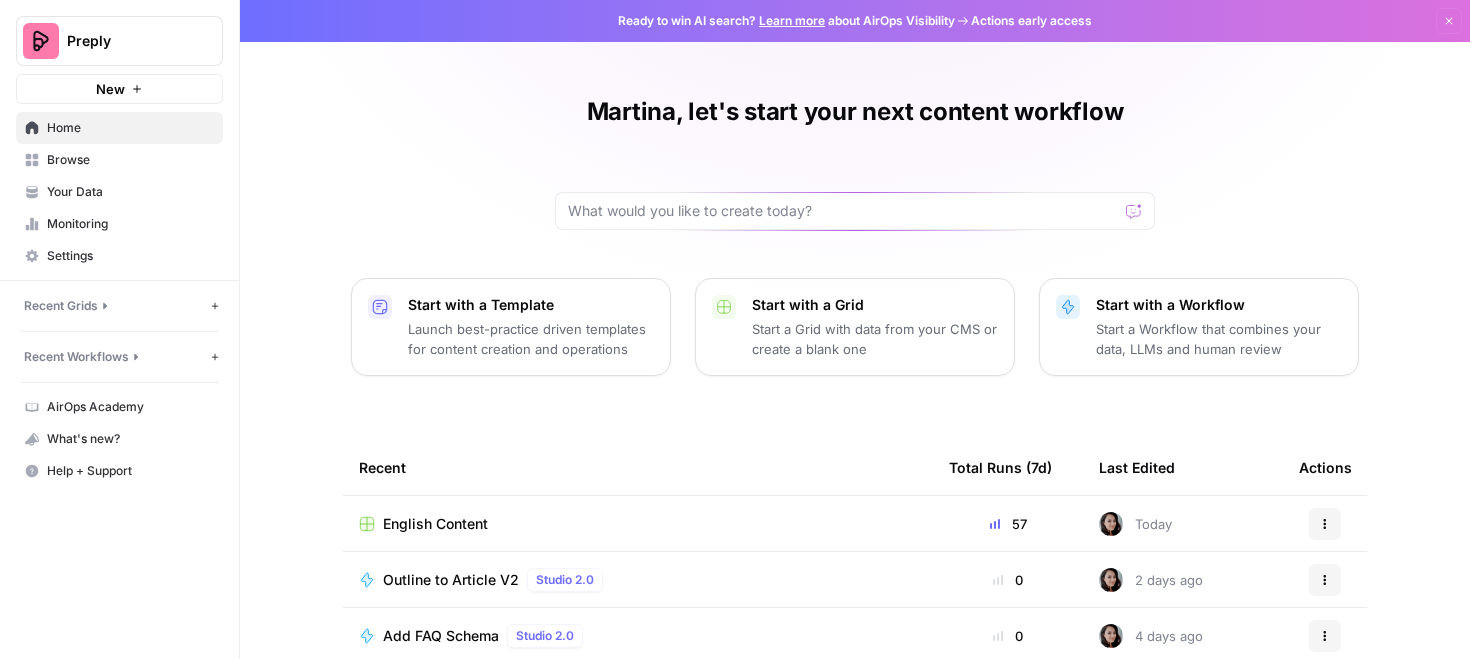 click on "Recent Grids" at bounding box center (61, 306) 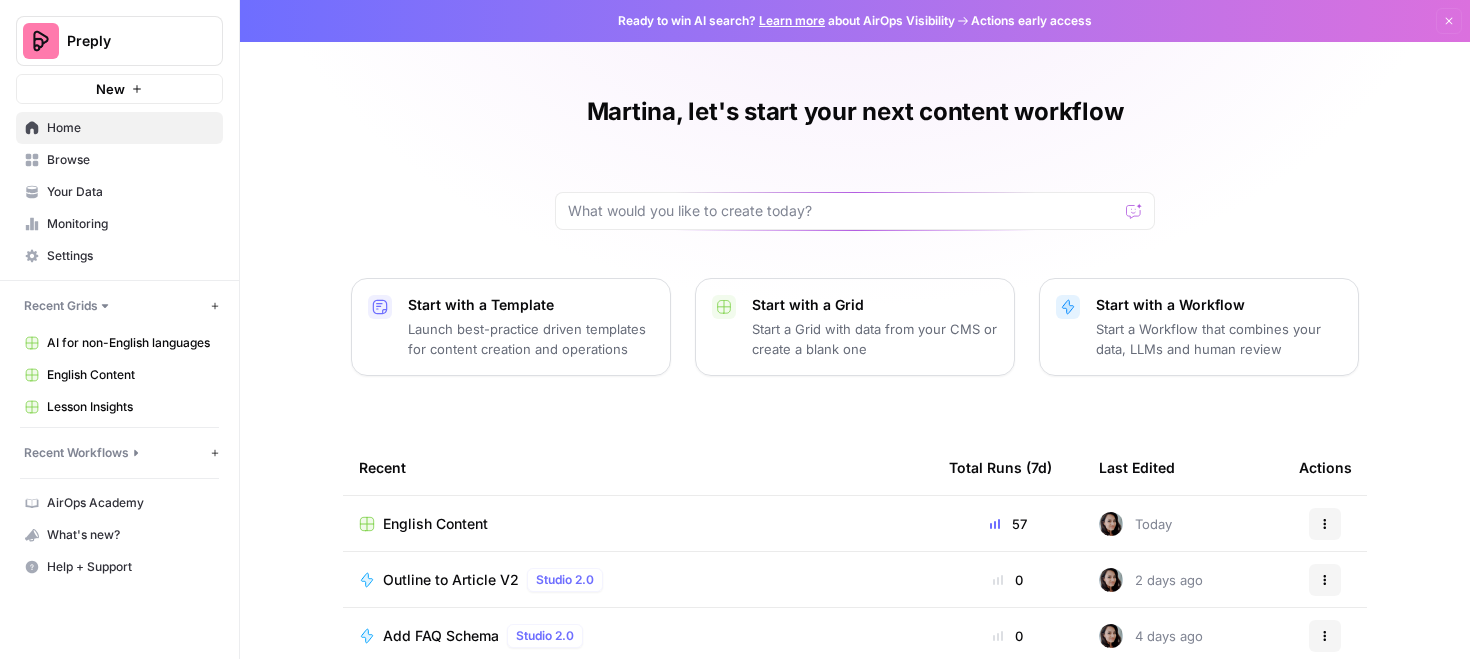 click on "AI for non-English languages" at bounding box center [130, 343] 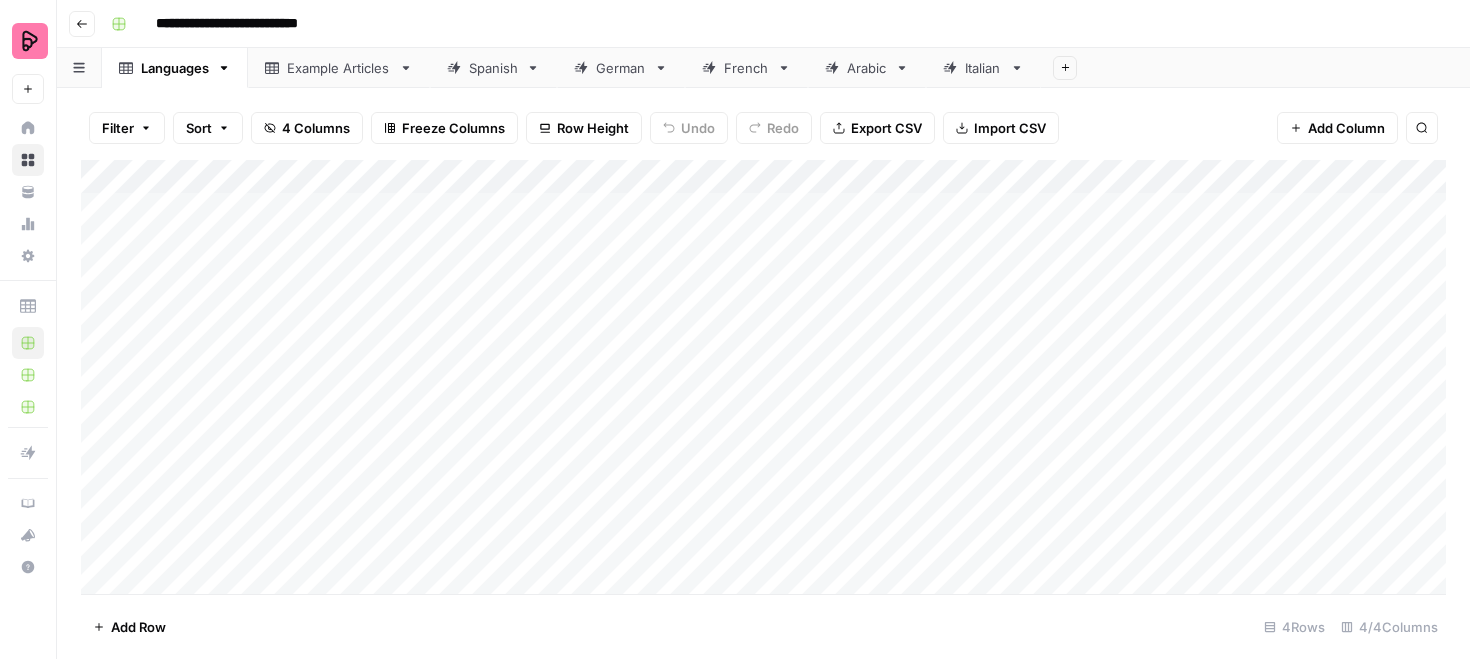 click on "Spanish" at bounding box center [493, 68] 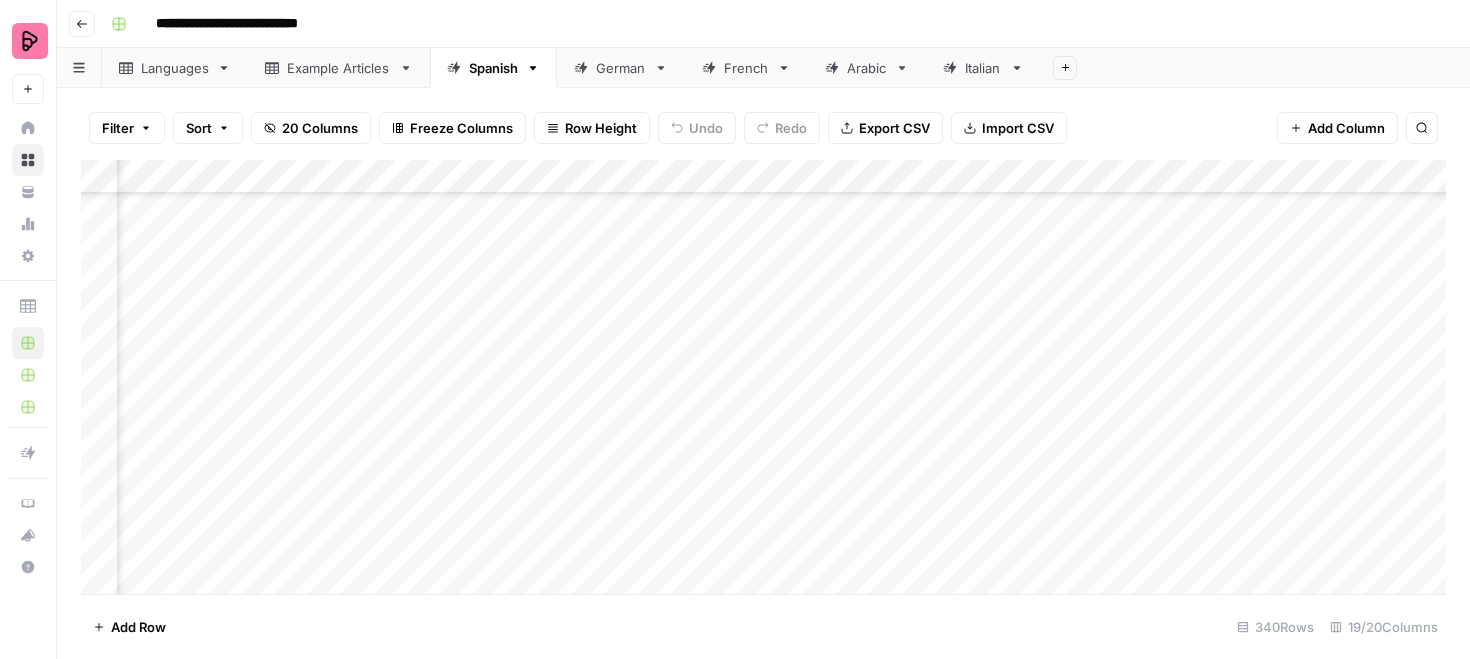 scroll, scrollTop: 10336, scrollLeft: 543, axis: both 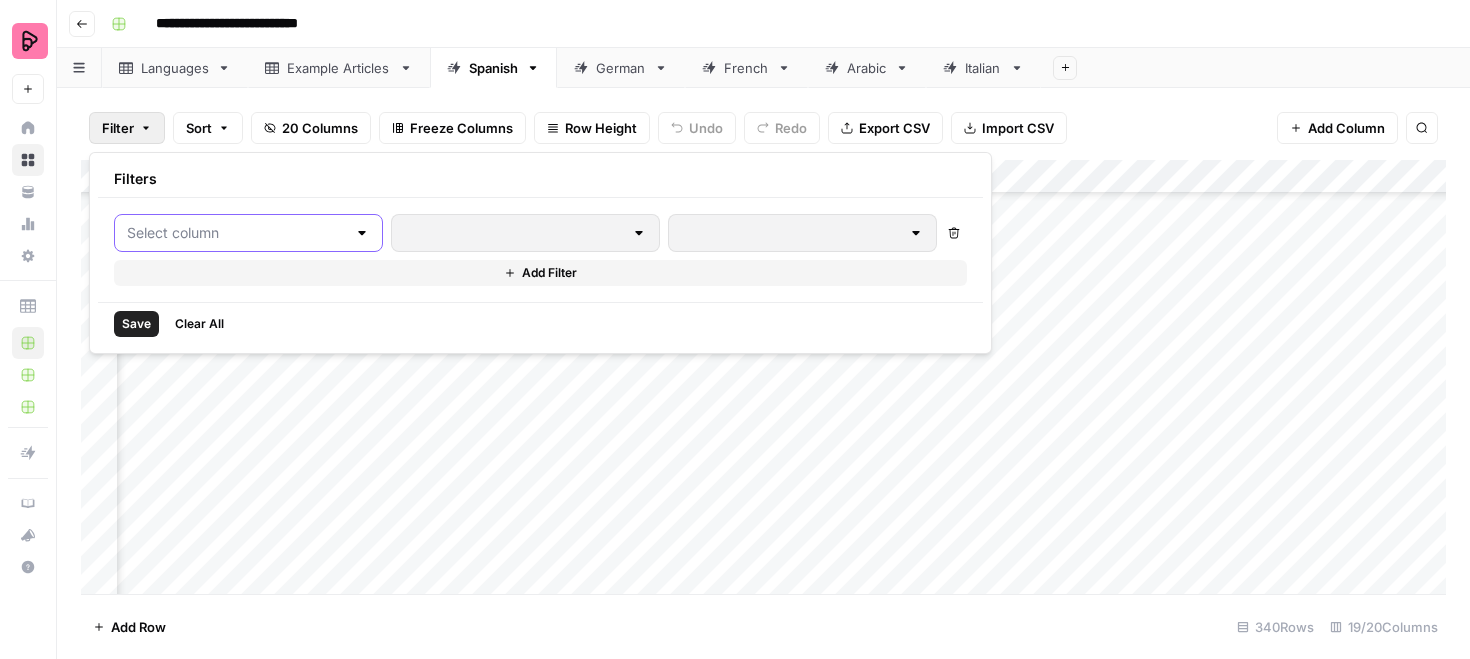 click at bounding box center [236, 233] 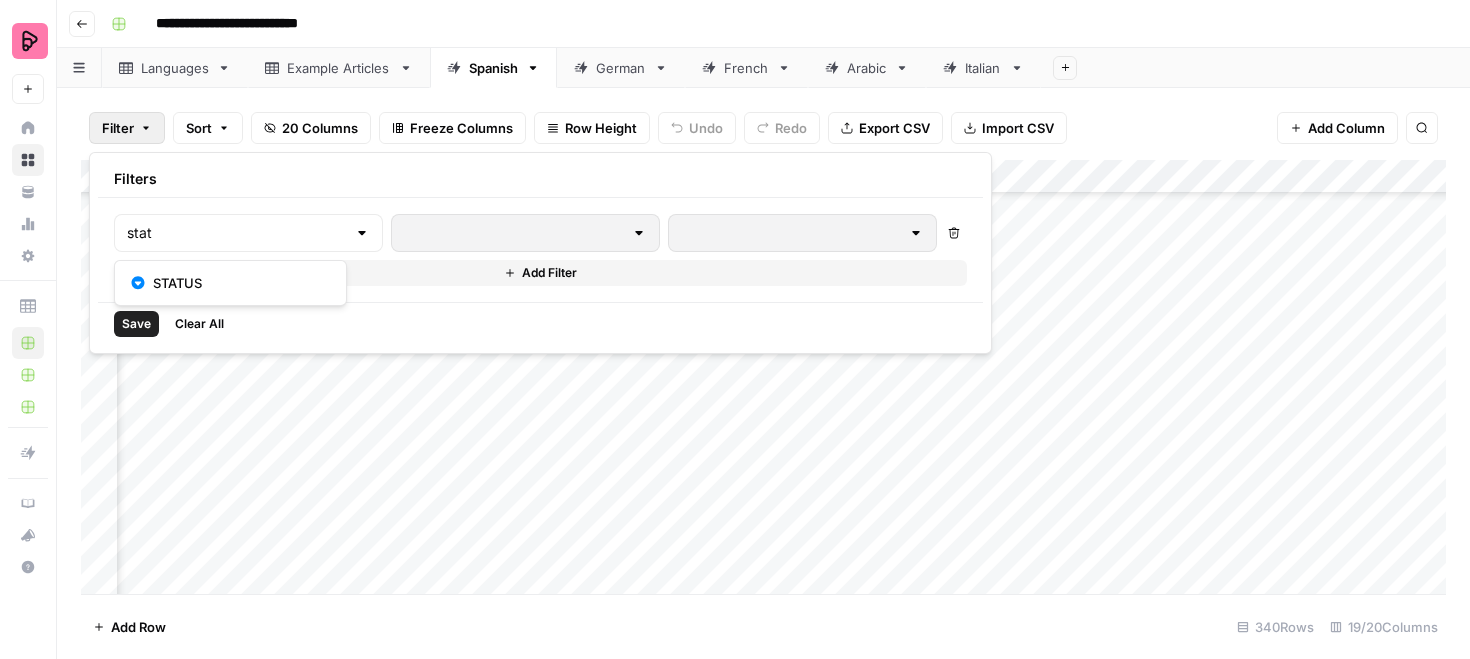 click on "STATUS" at bounding box center [237, 283] 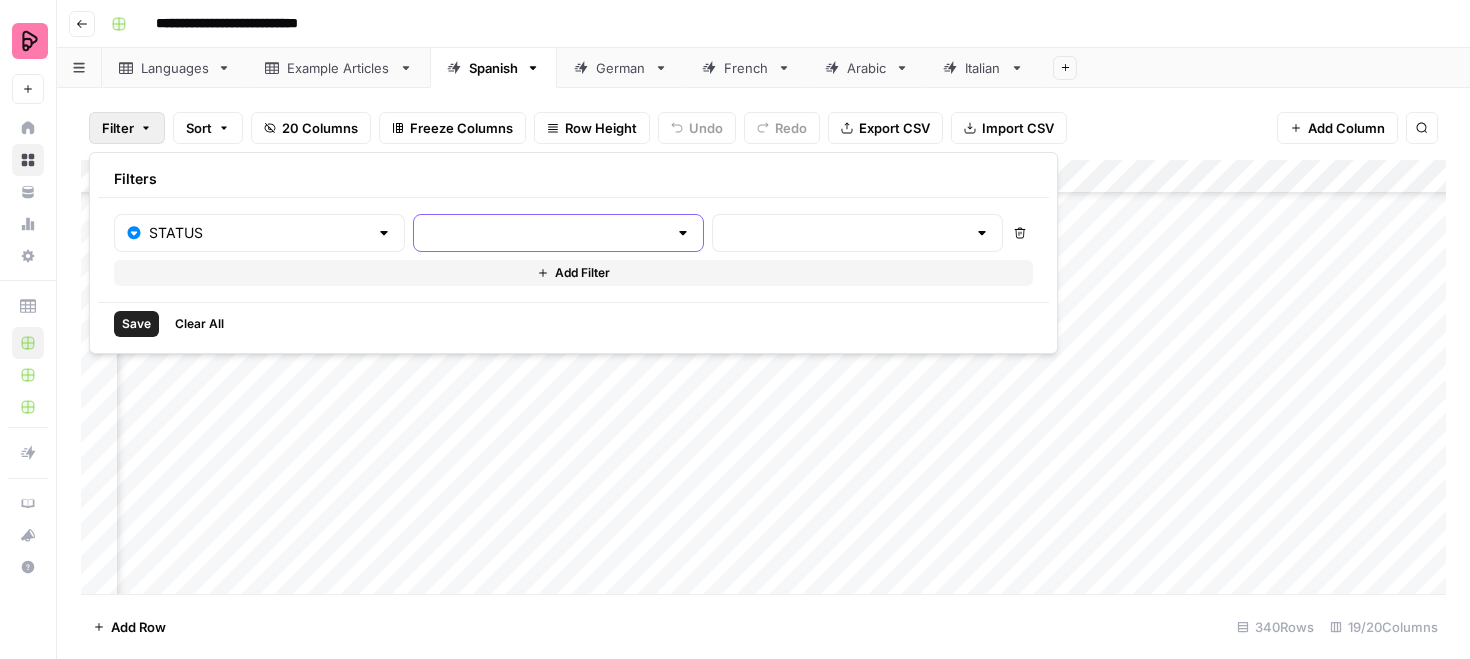 click at bounding box center (546, 233) 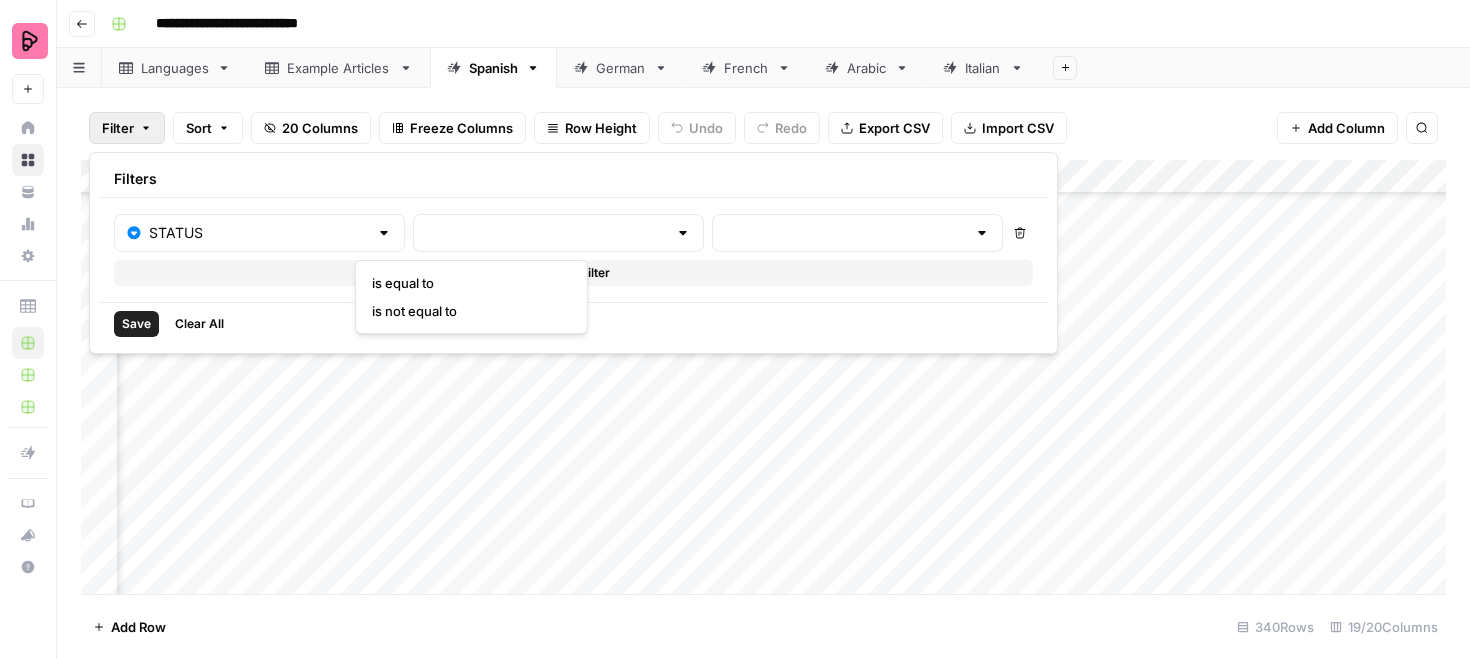 click on "is equal to" at bounding box center [467, 283] 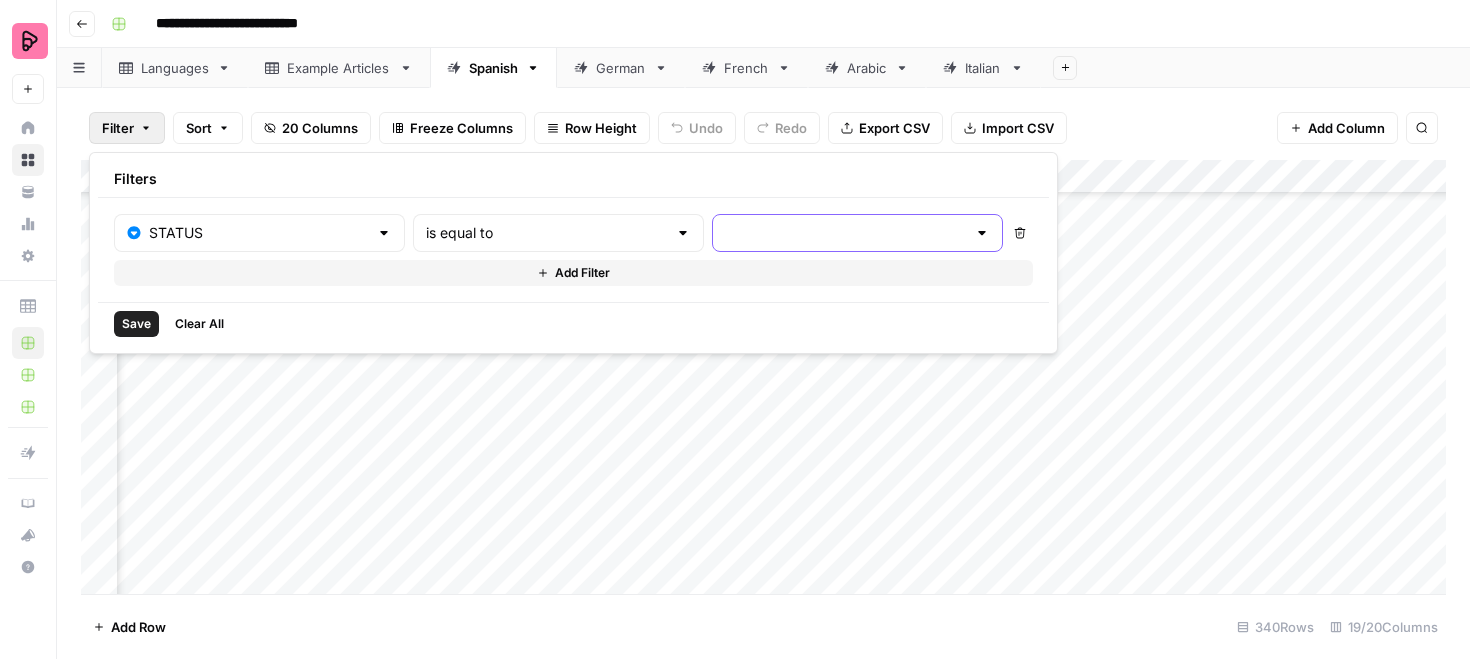 click at bounding box center (845, 233) 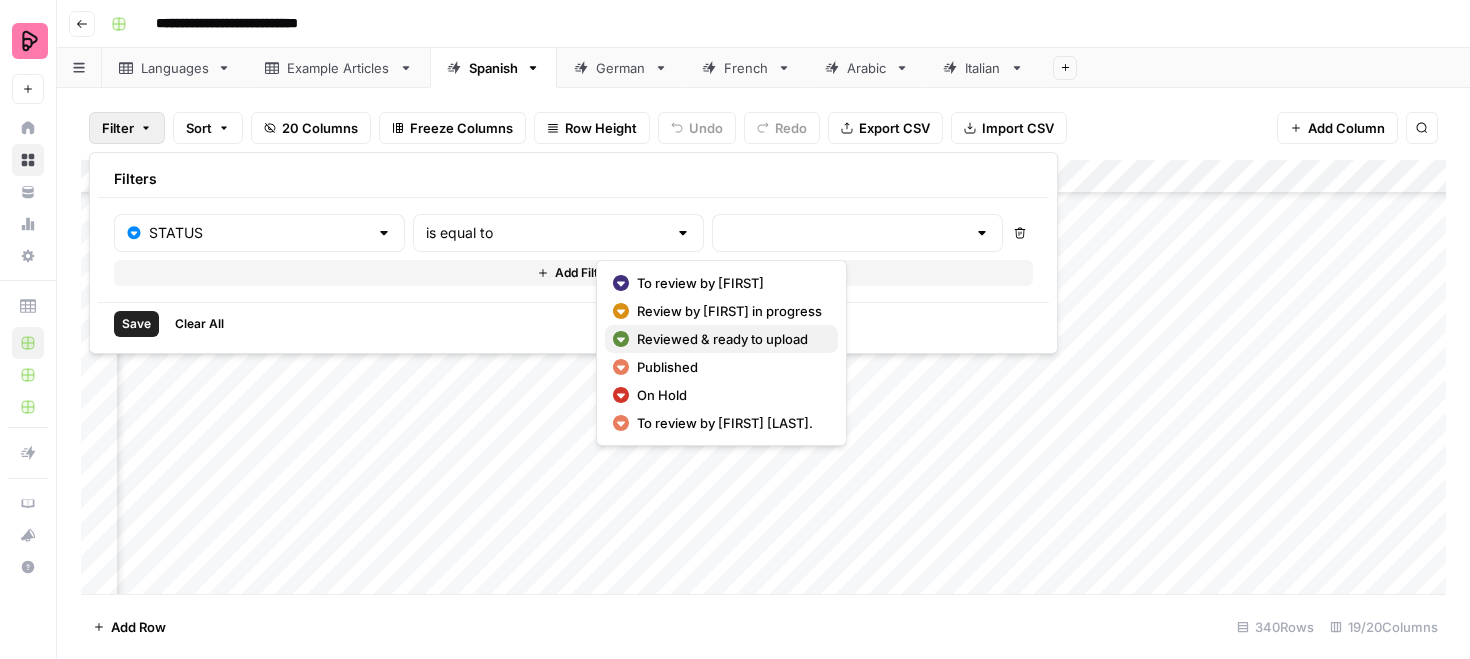 click on "Reviewed & ready to upload" at bounding box center [729, 339] 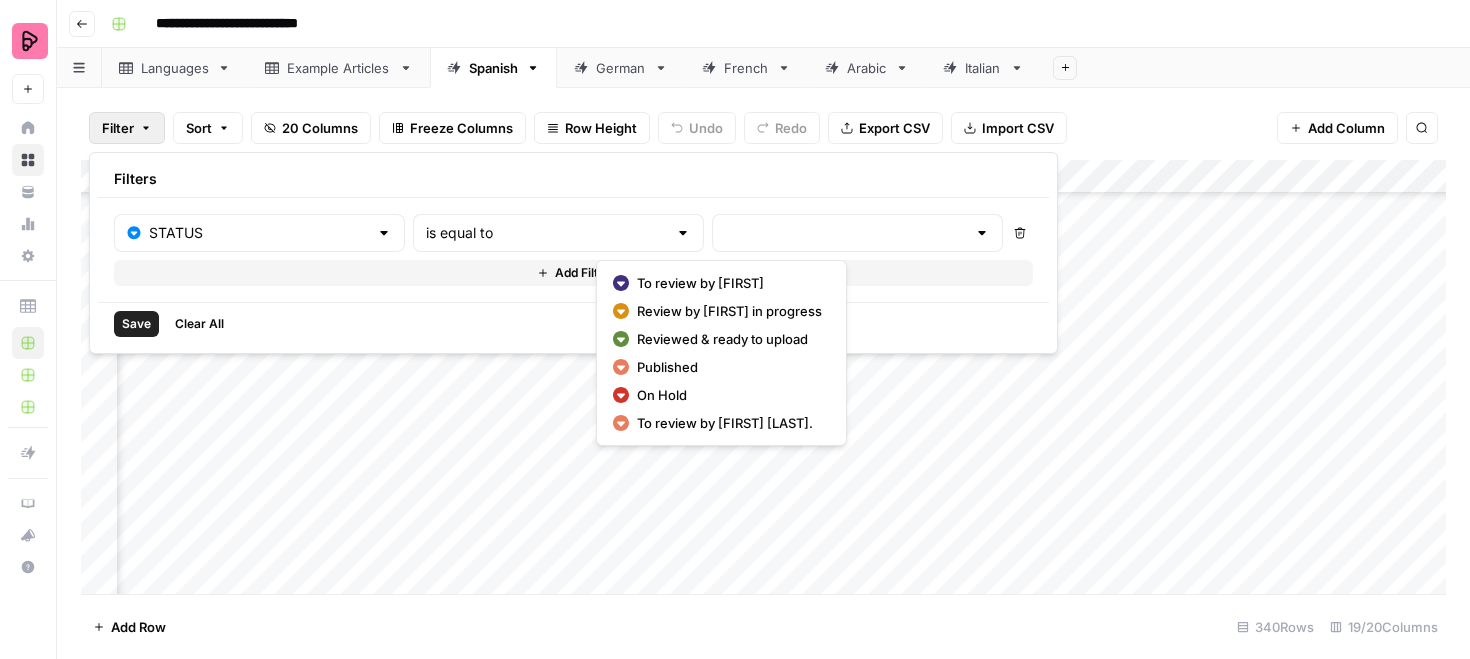 type on "Reviewed & ready to upload" 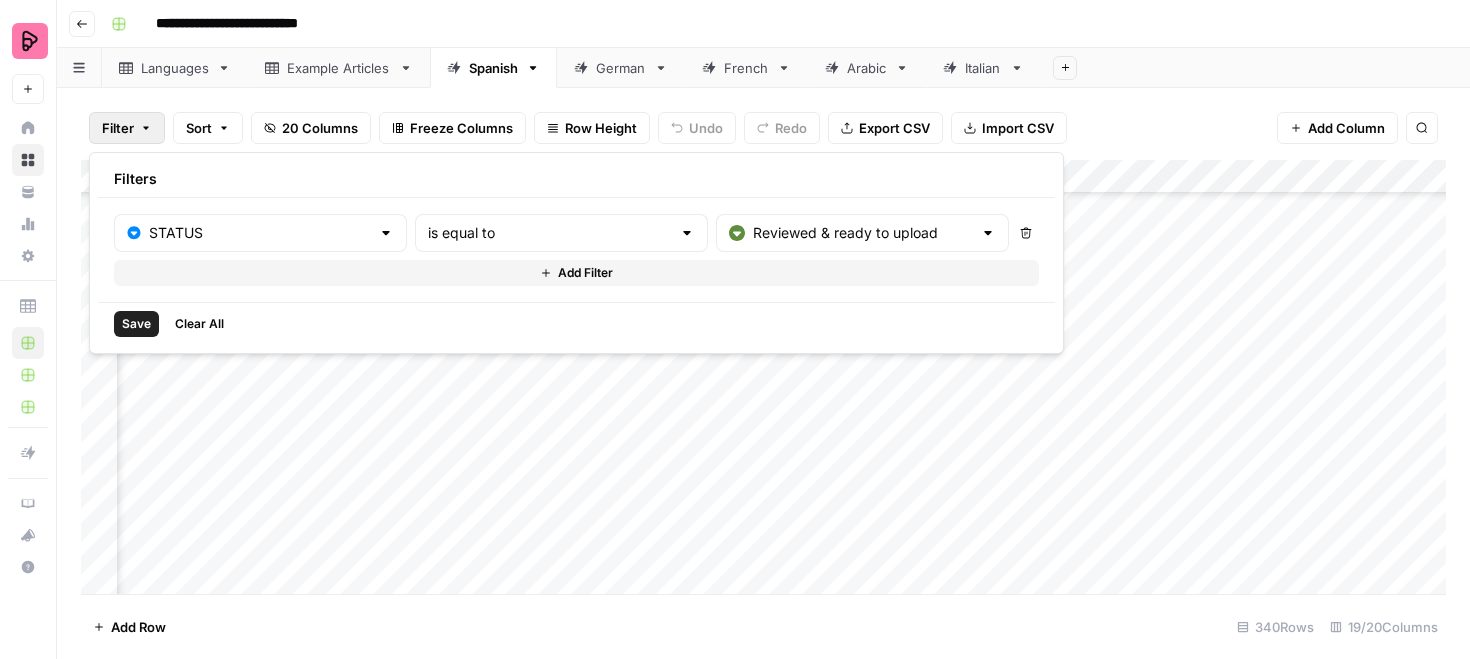 click on "Save" at bounding box center [136, 324] 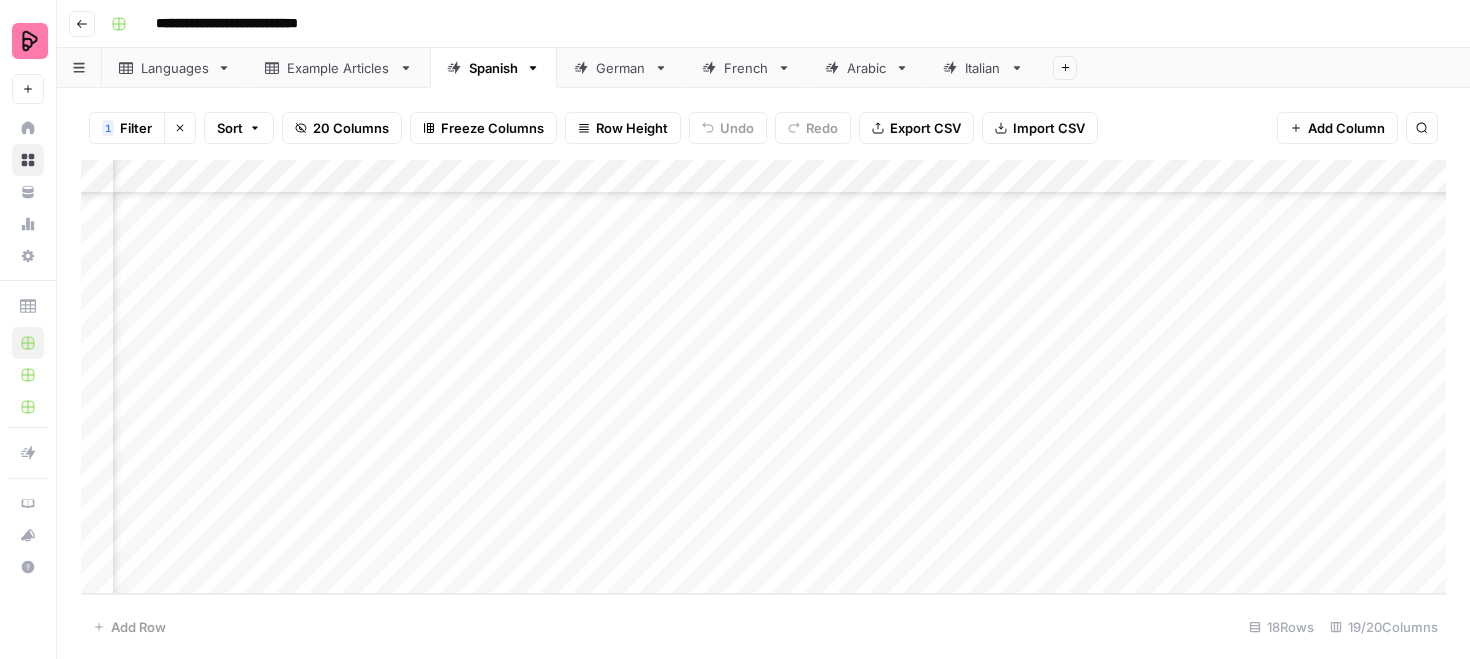 scroll, scrollTop: 120, scrollLeft: 543, axis: both 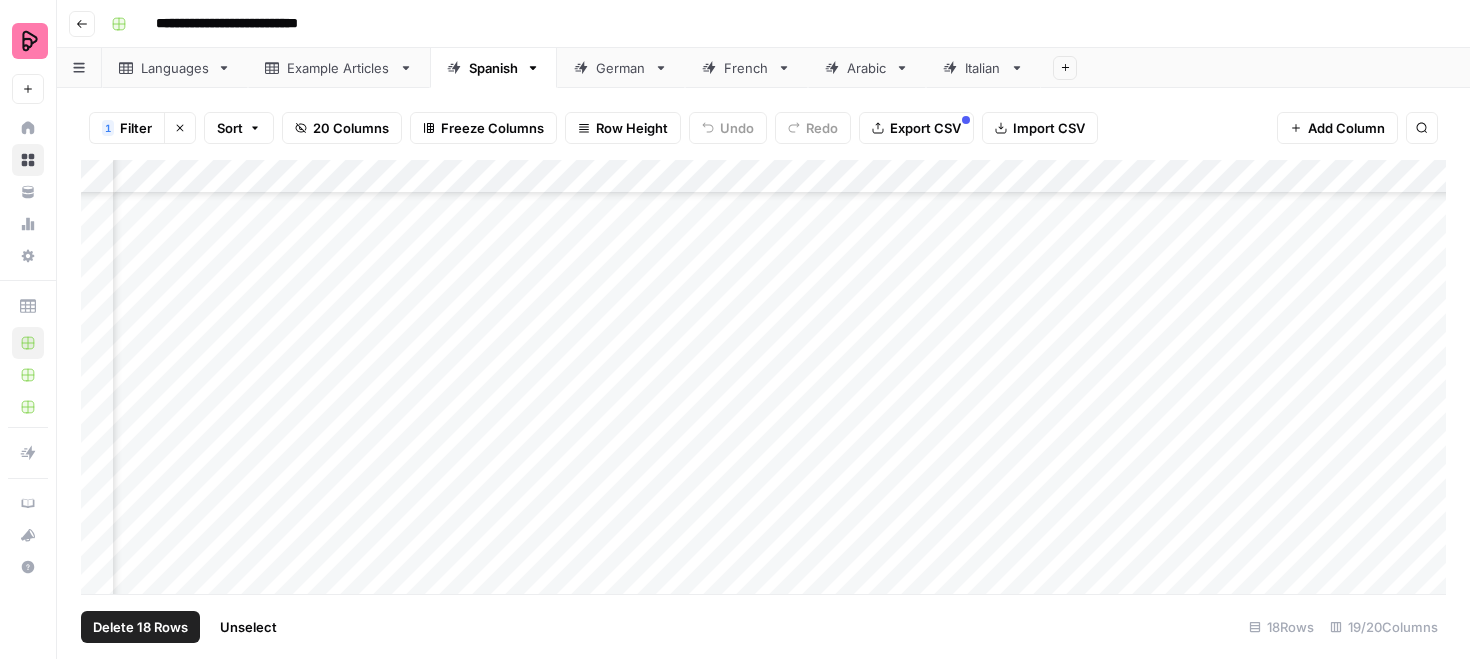 click on "Add Column" at bounding box center [763, 377] 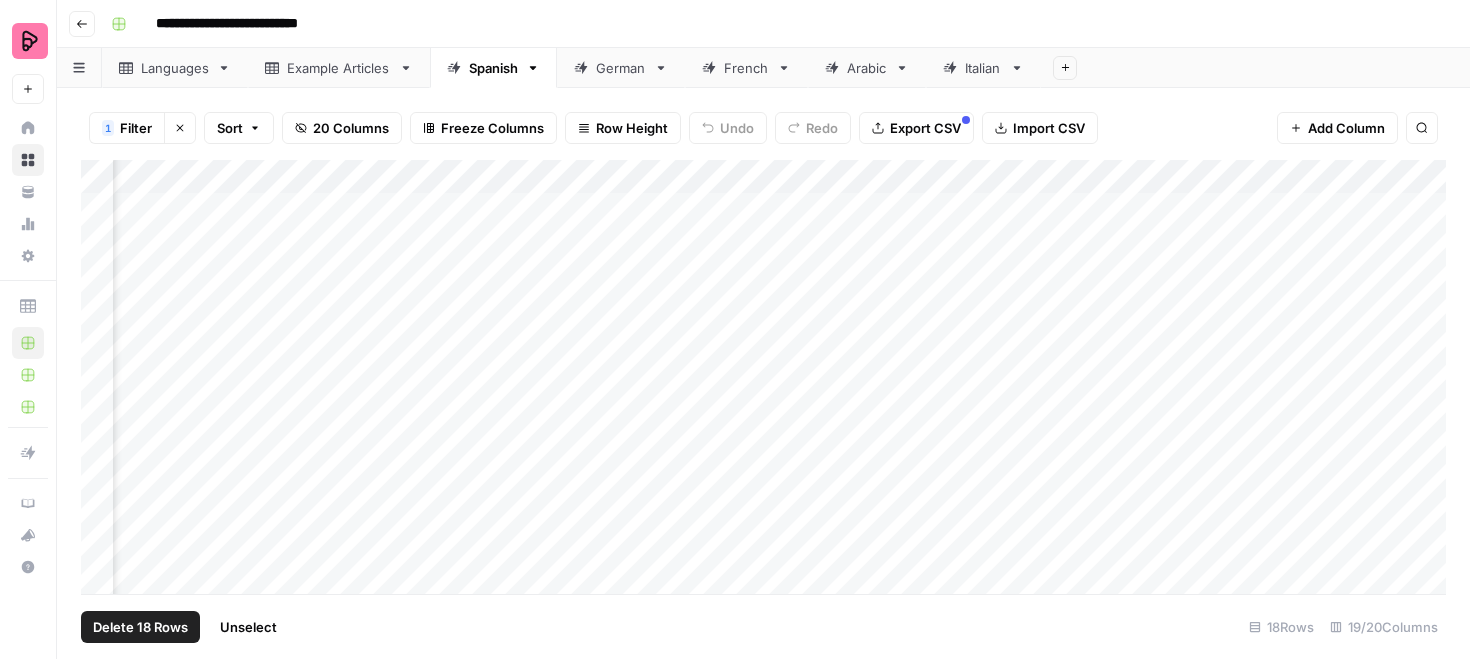 click on "Add Column" at bounding box center [763, 377] 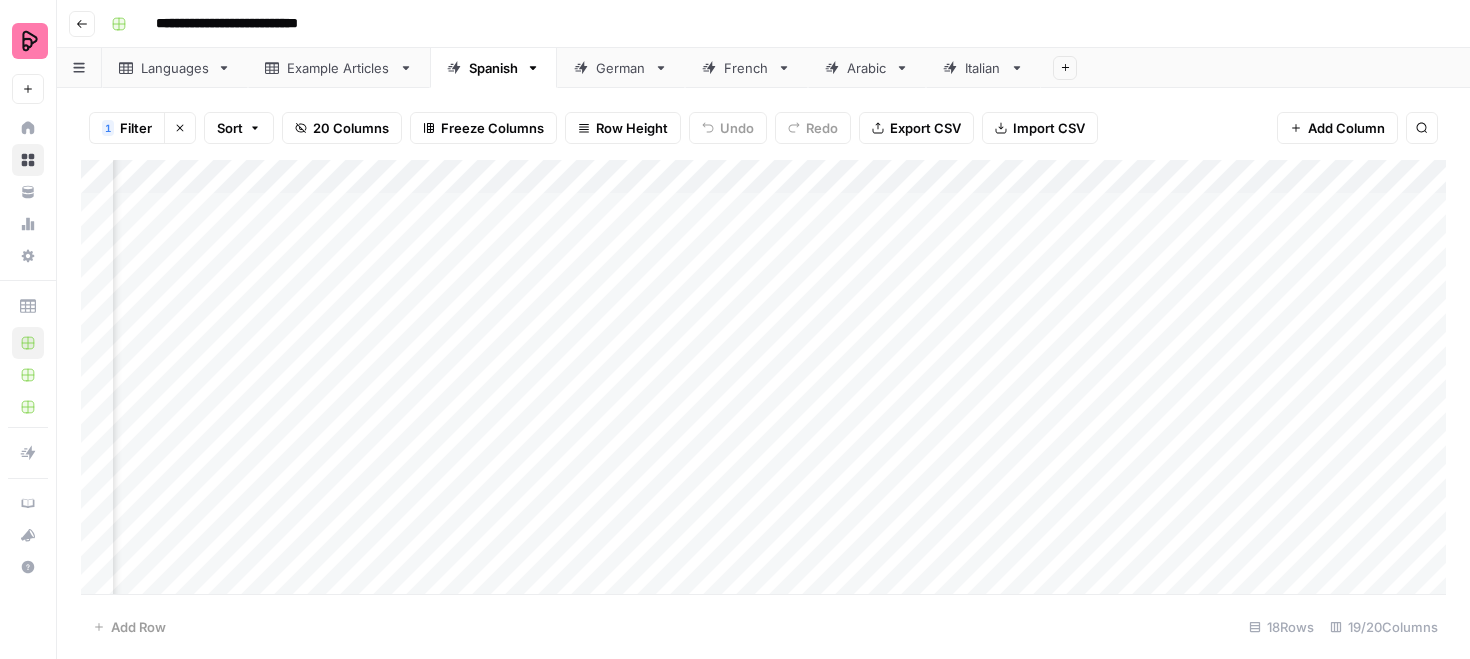 click on "Add Column" at bounding box center (763, 377) 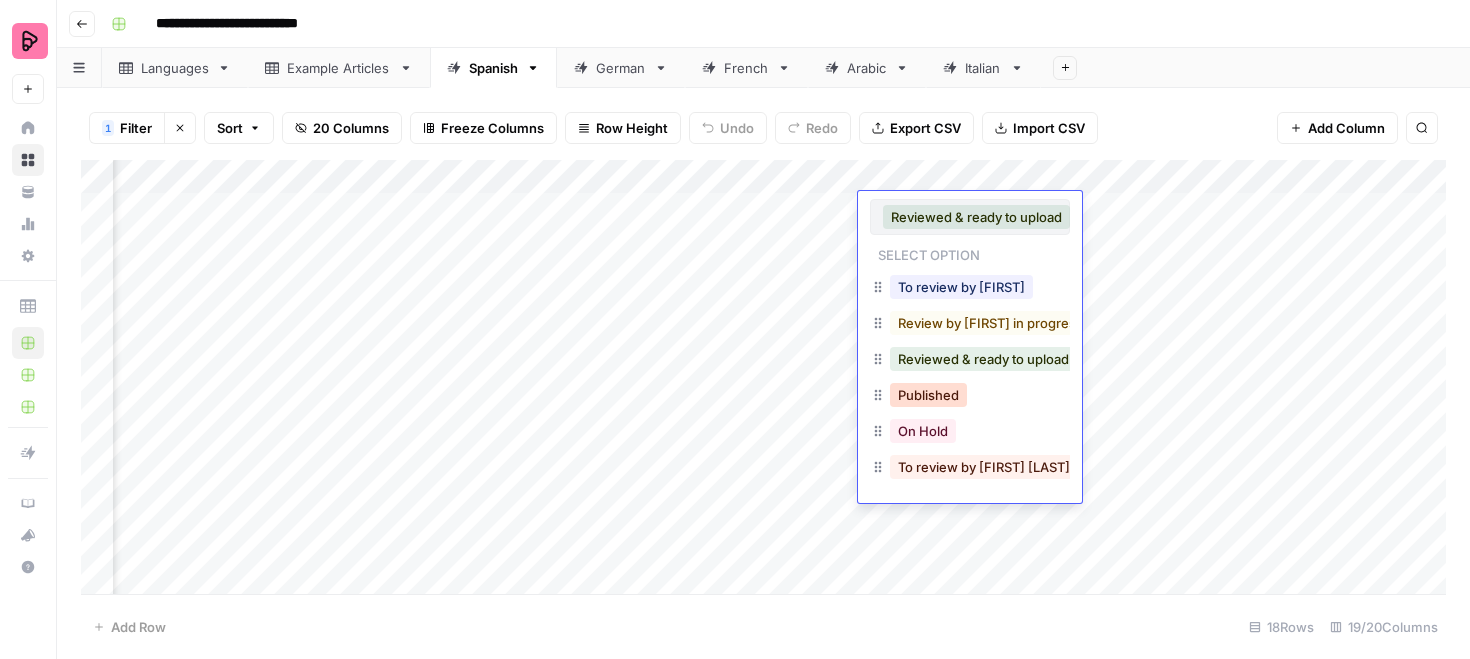 click on "Published" at bounding box center (928, 395) 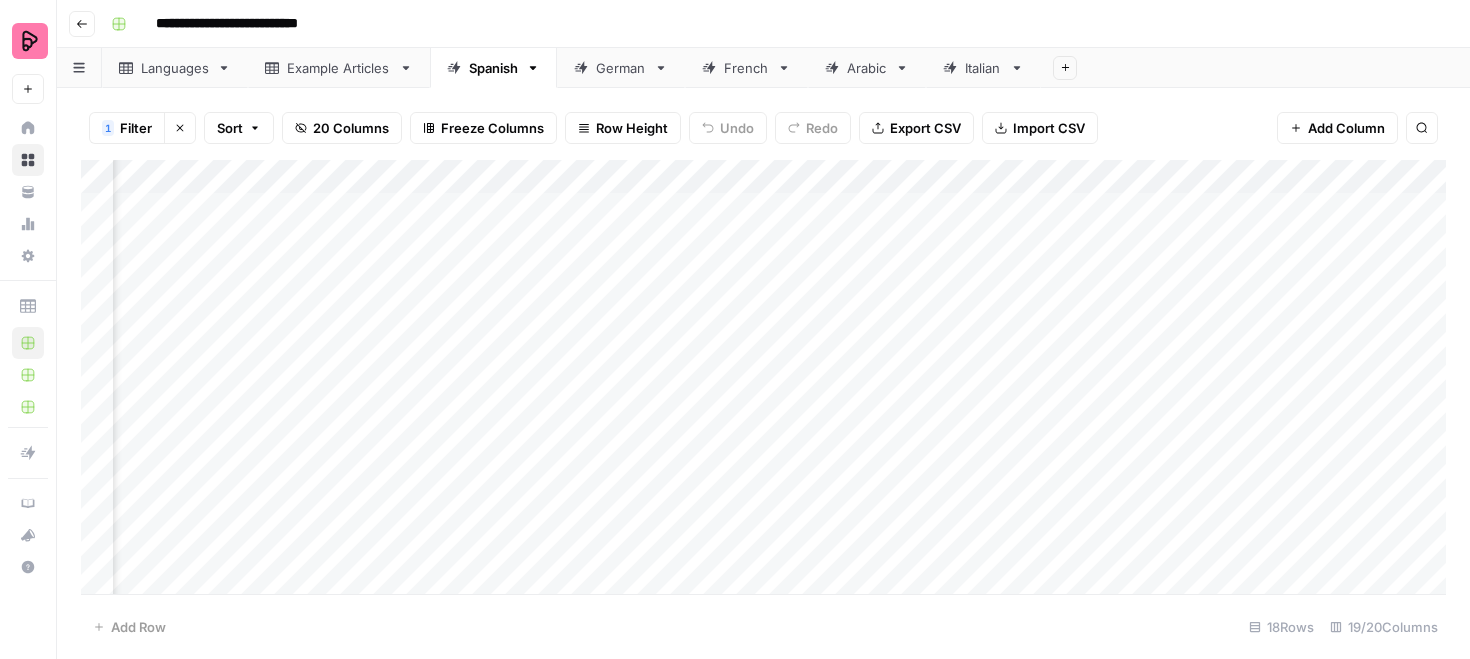 click on "Add Column" at bounding box center (763, 377) 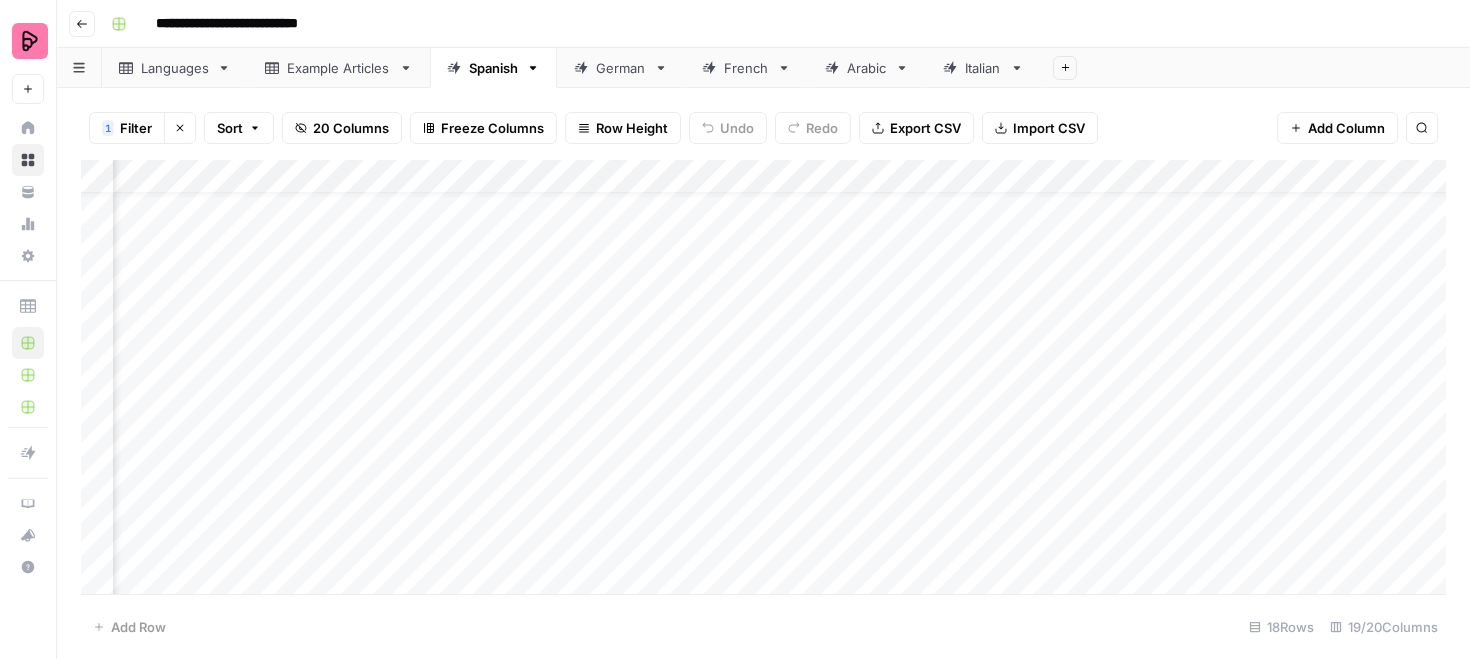 scroll, scrollTop: 41, scrollLeft: 543, axis: both 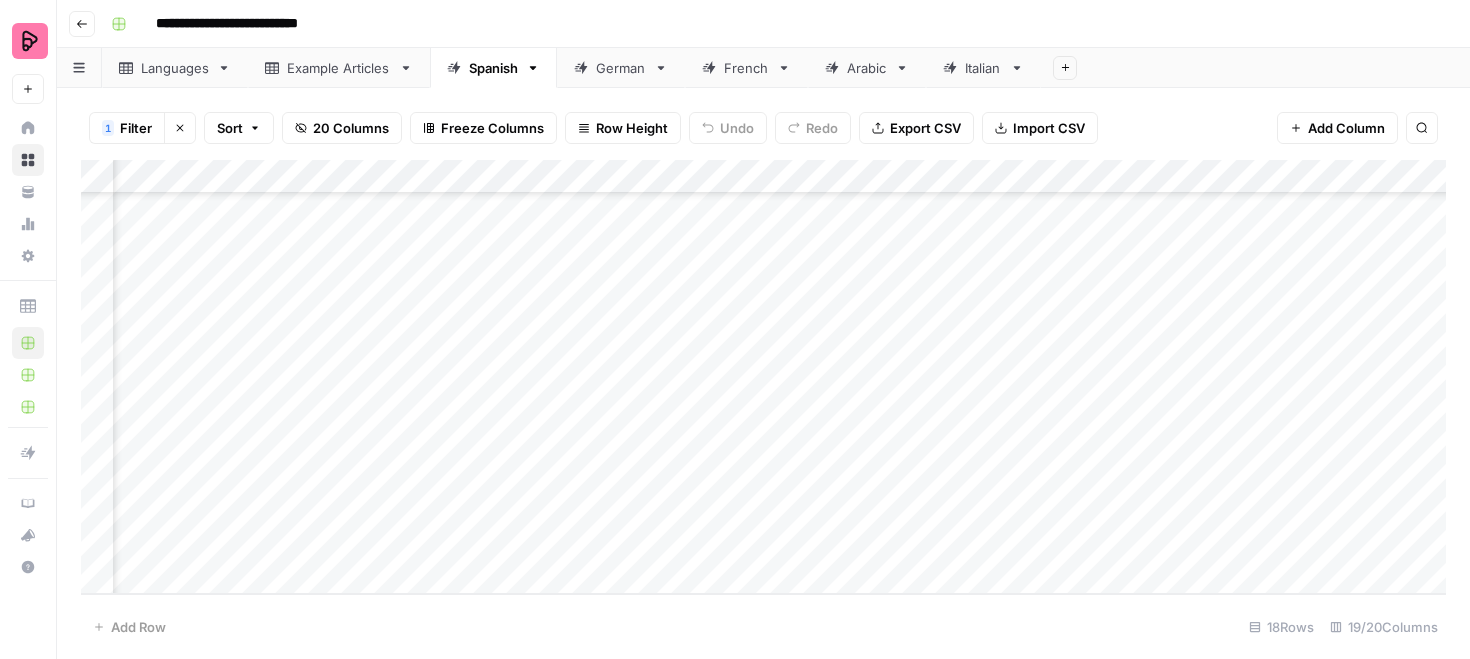 click on "German" at bounding box center [610, 68] 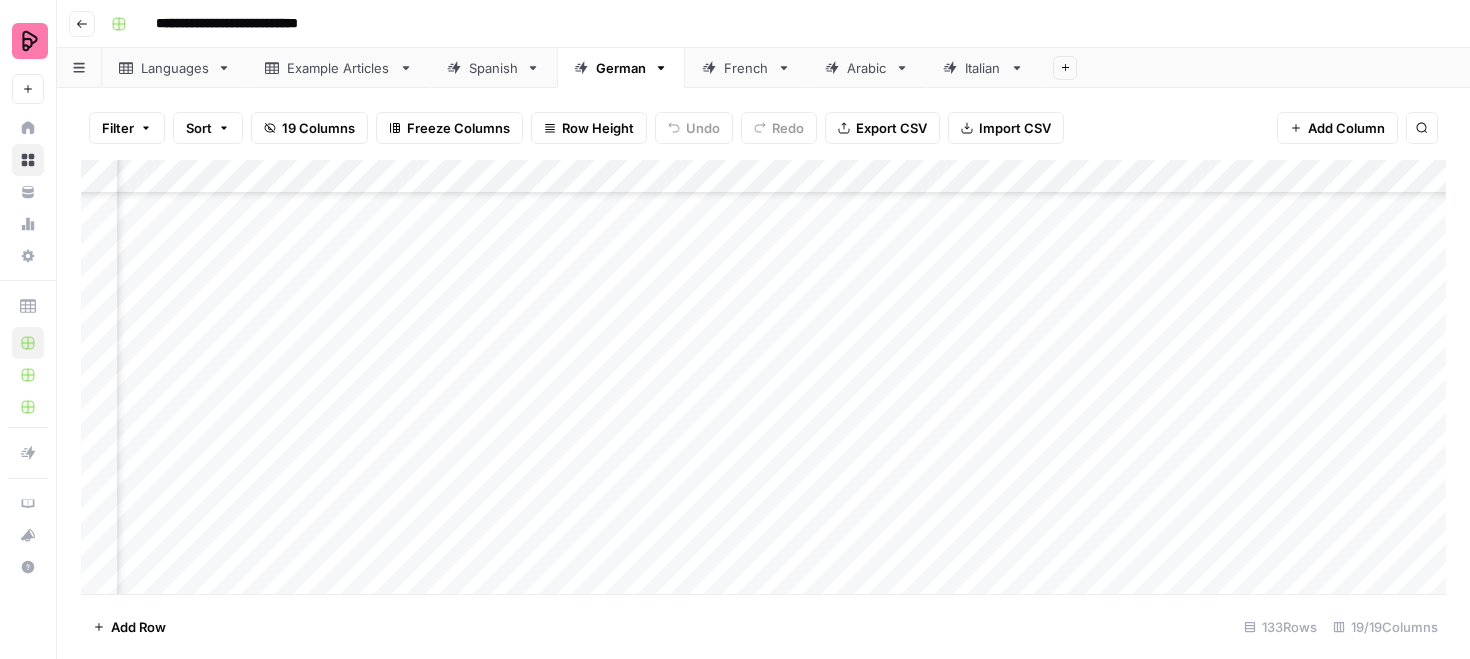 scroll, scrollTop: 3614, scrollLeft: 232, axis: both 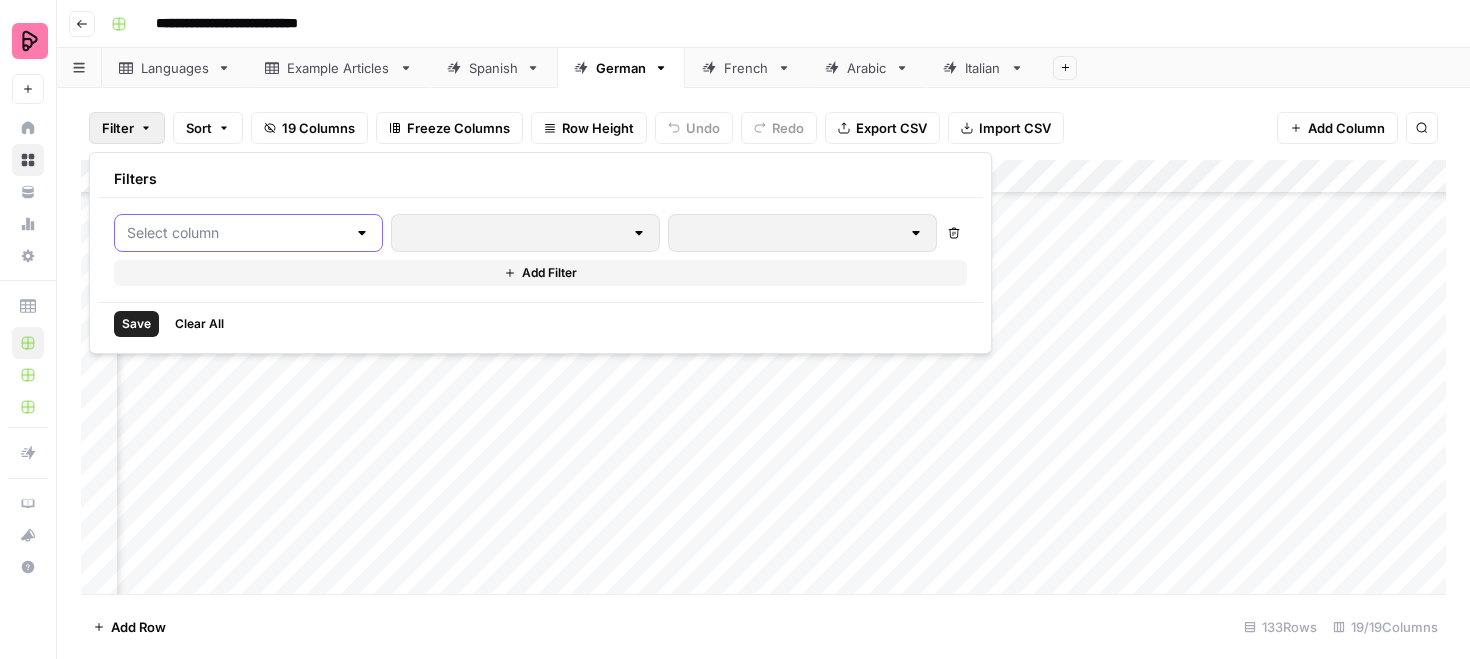 click at bounding box center (236, 233) 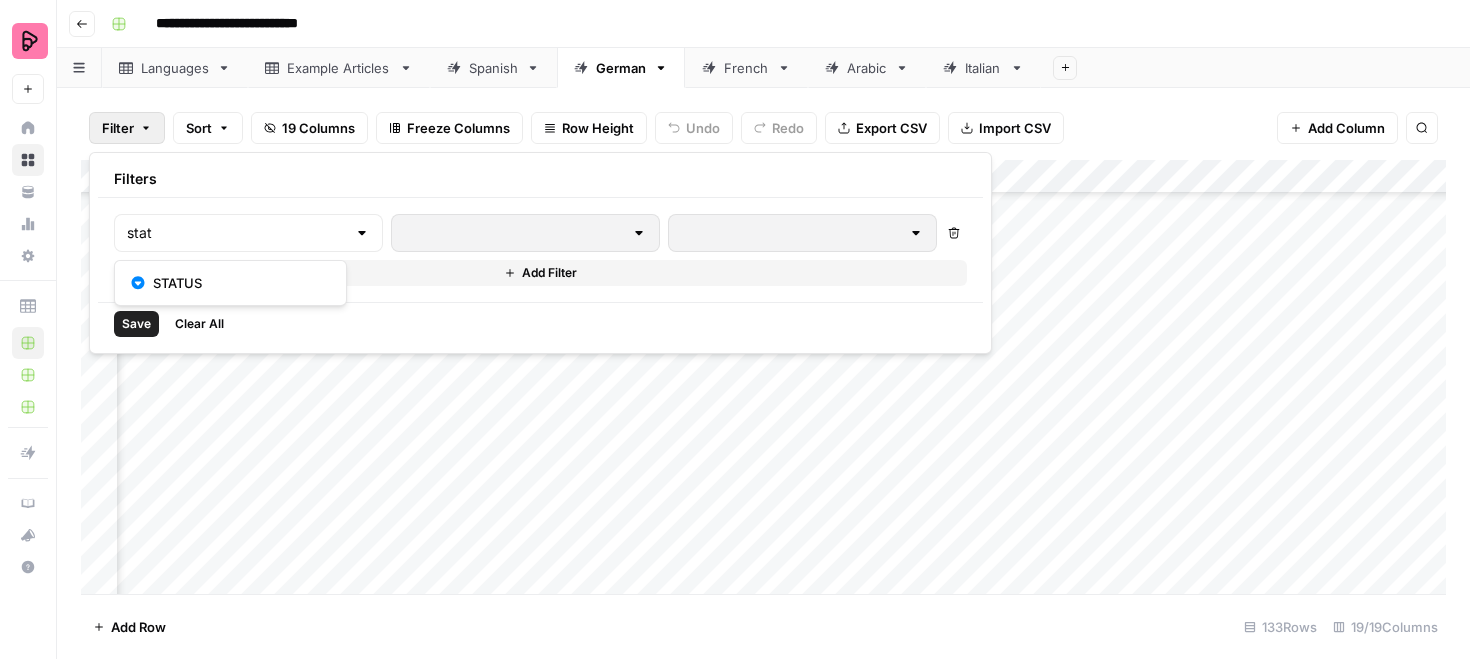click on "STATUS" at bounding box center [237, 283] 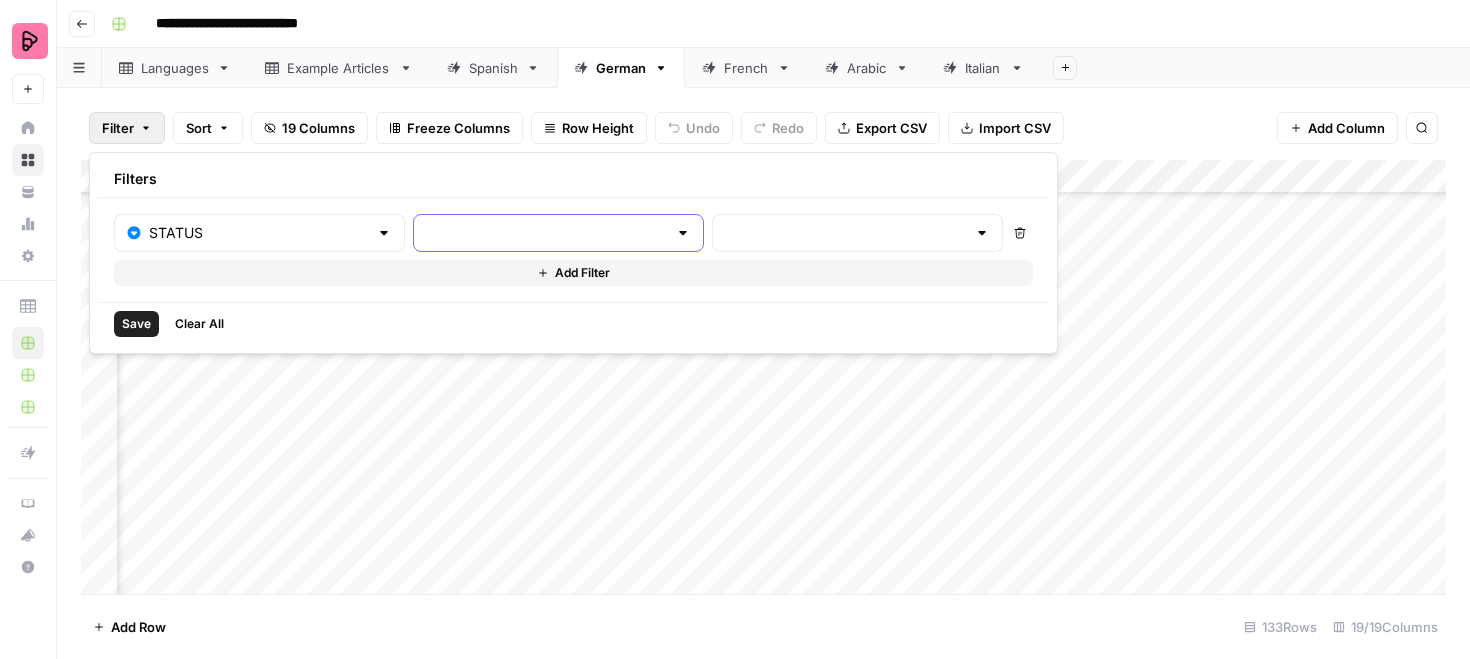 click at bounding box center [546, 233] 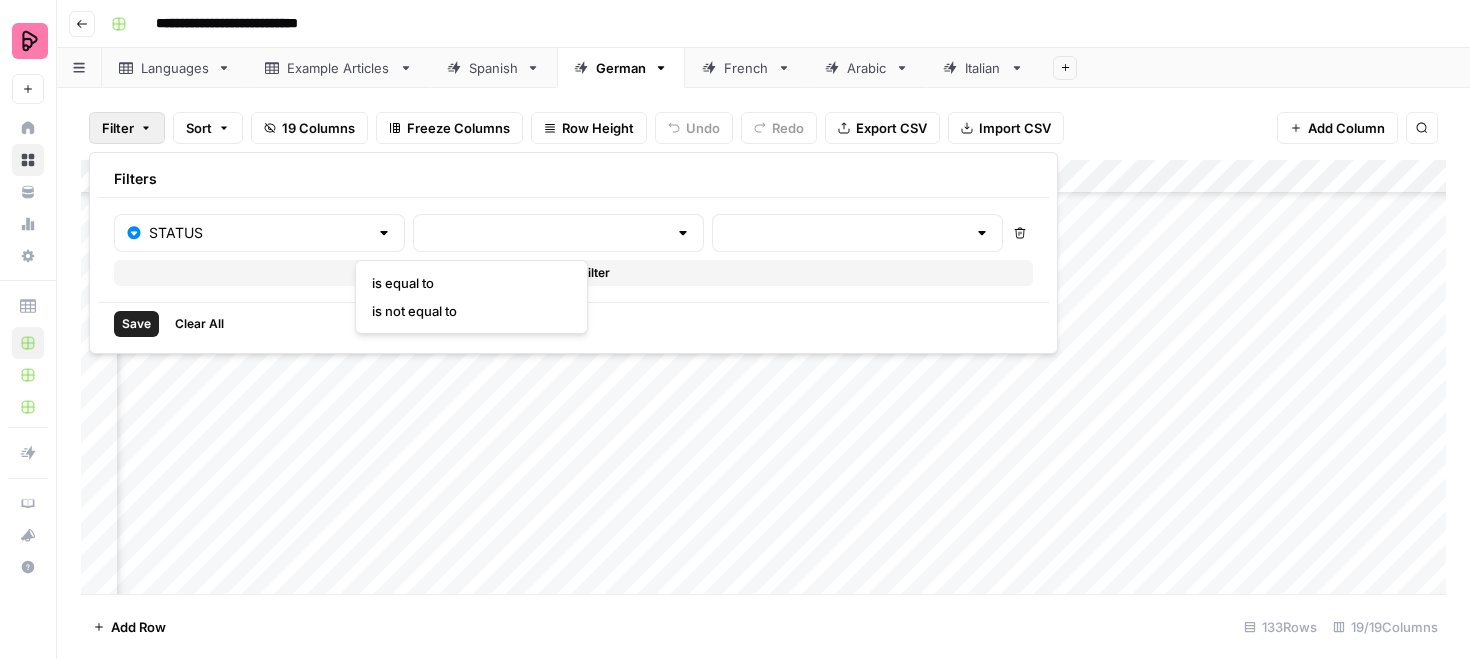 click on "is equal to" at bounding box center [467, 283] 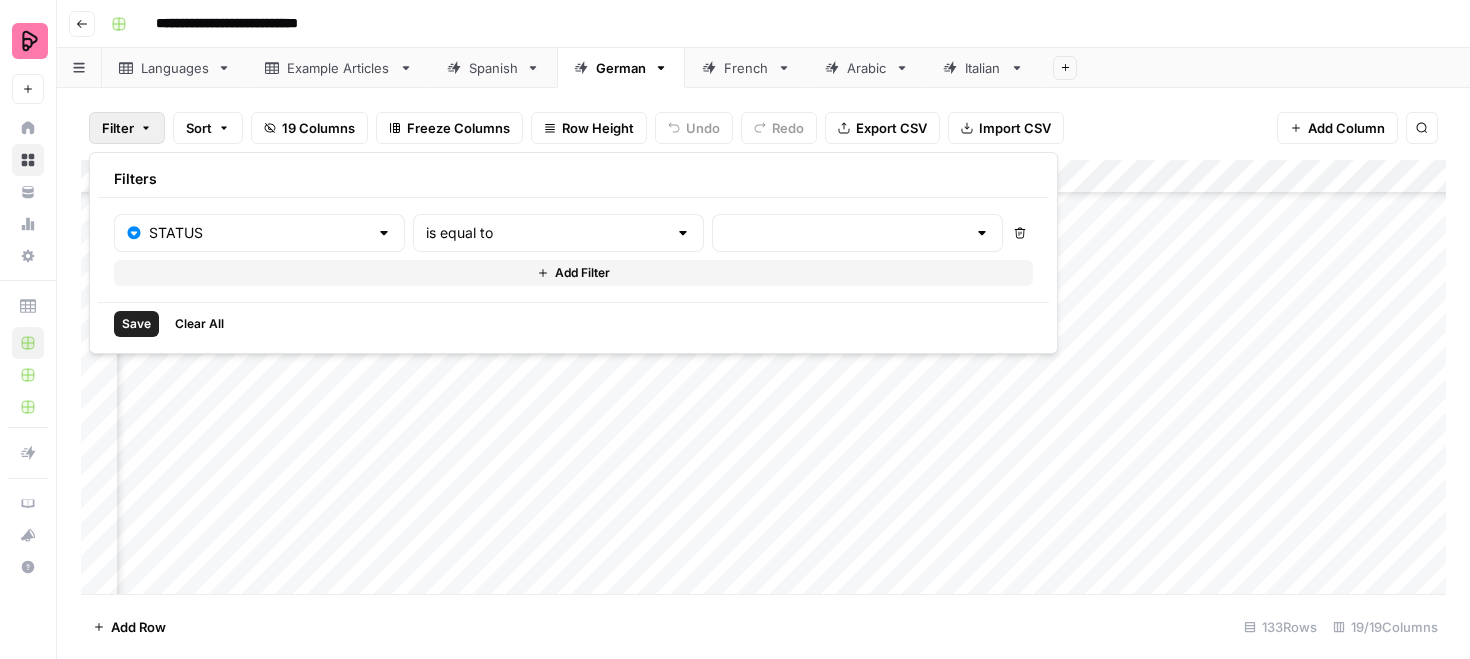 click at bounding box center [857, 233] 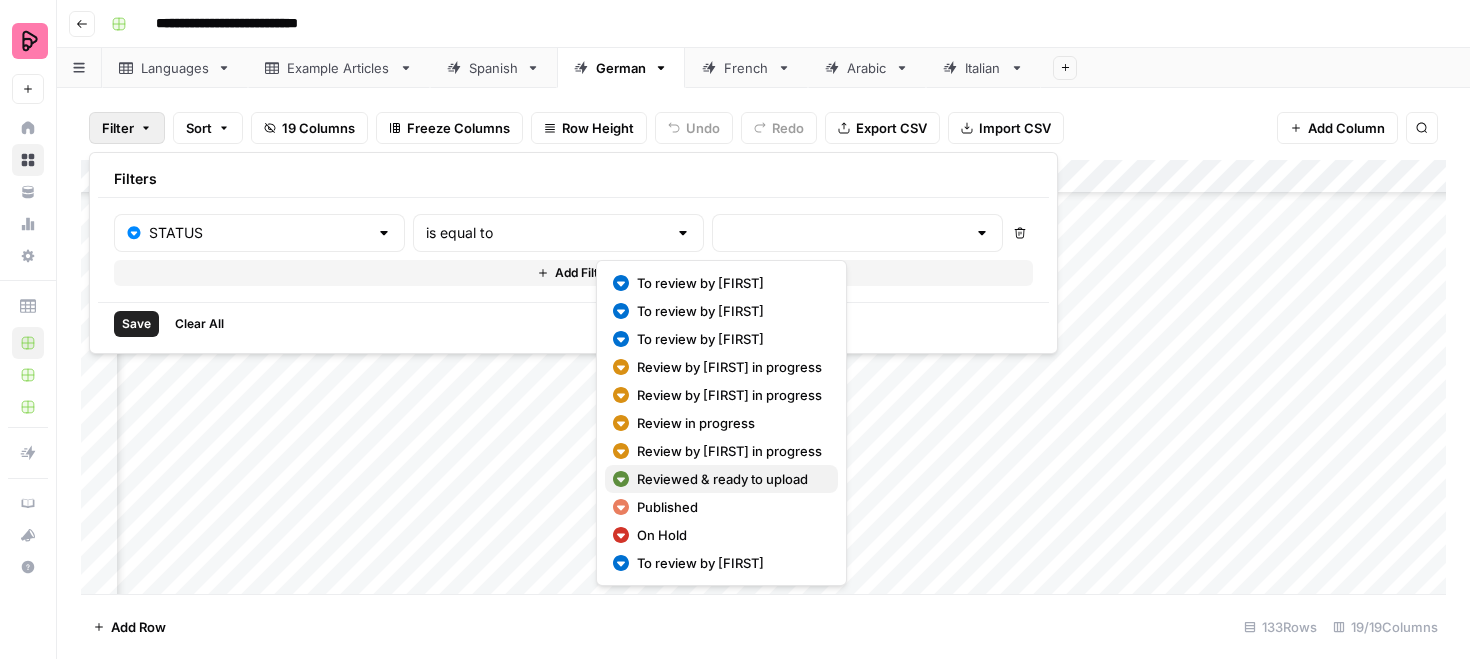 click on "Reviewed & ready to upload" at bounding box center [729, 479] 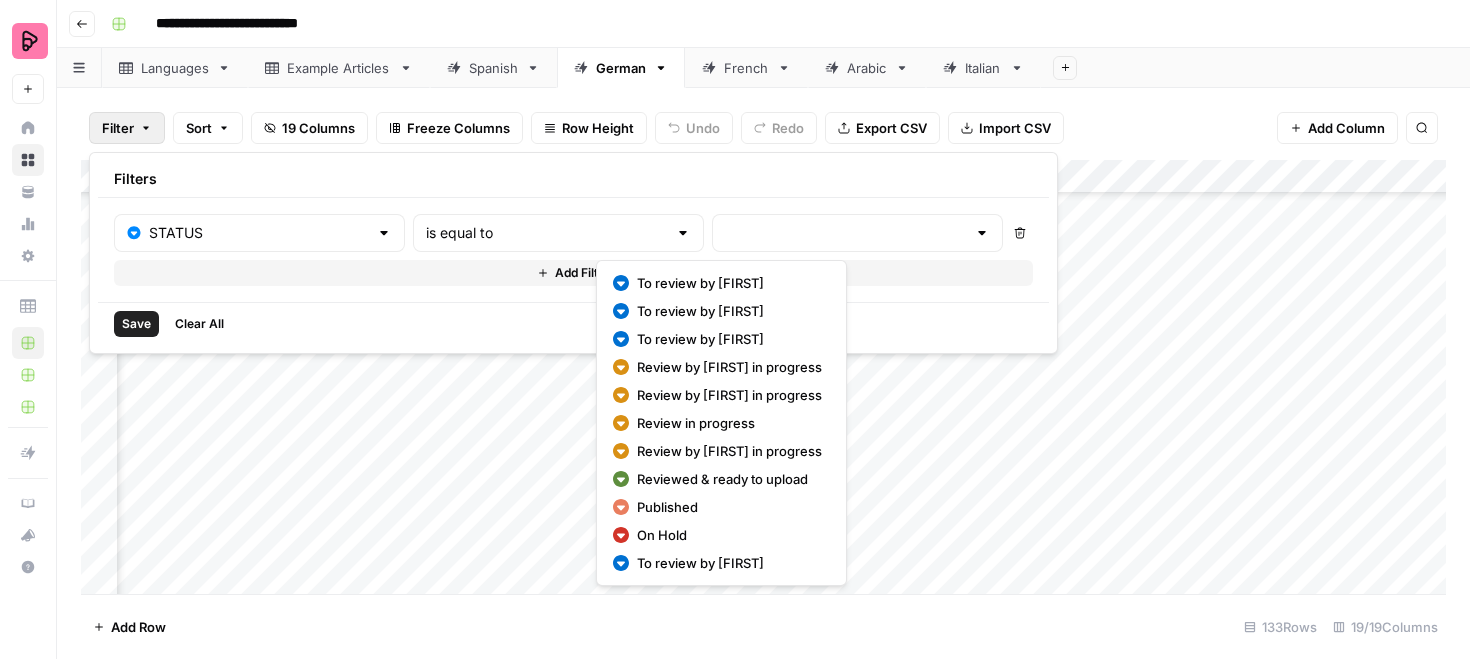 type on "Reviewed & ready to upload" 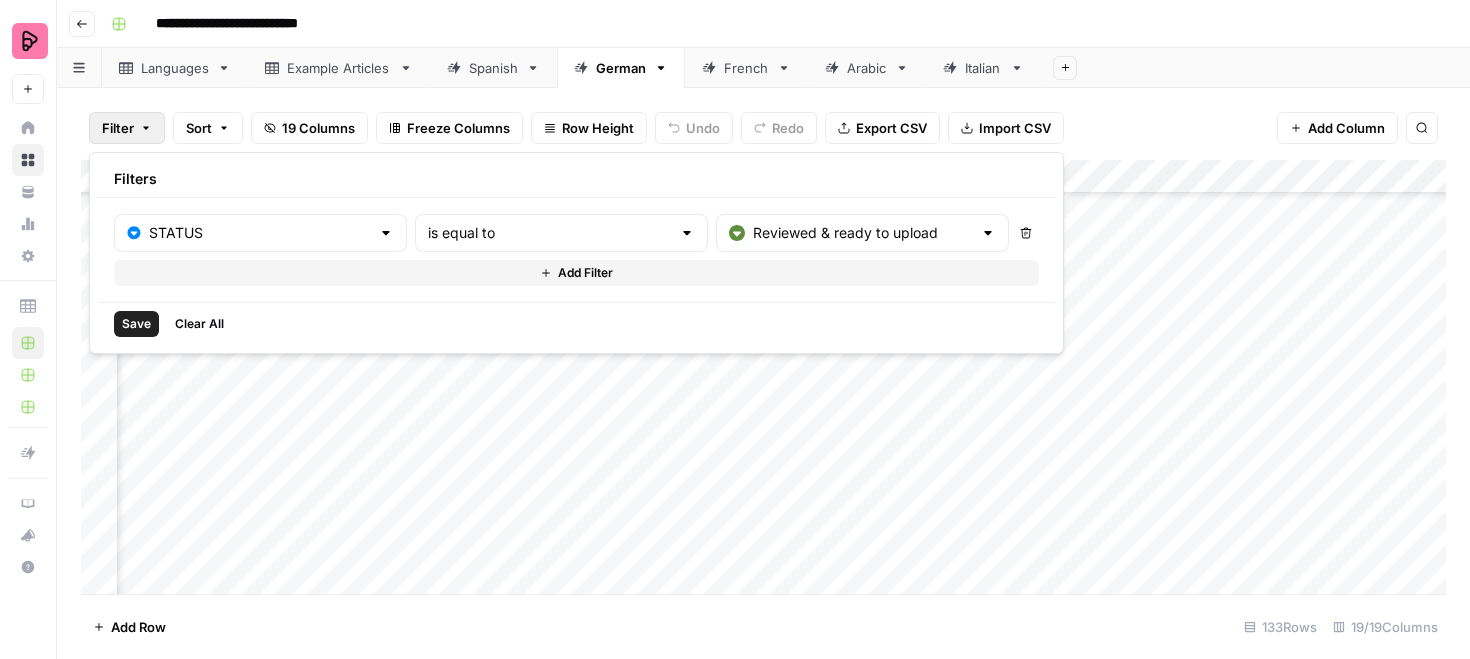 click on "Save" at bounding box center (136, 324) 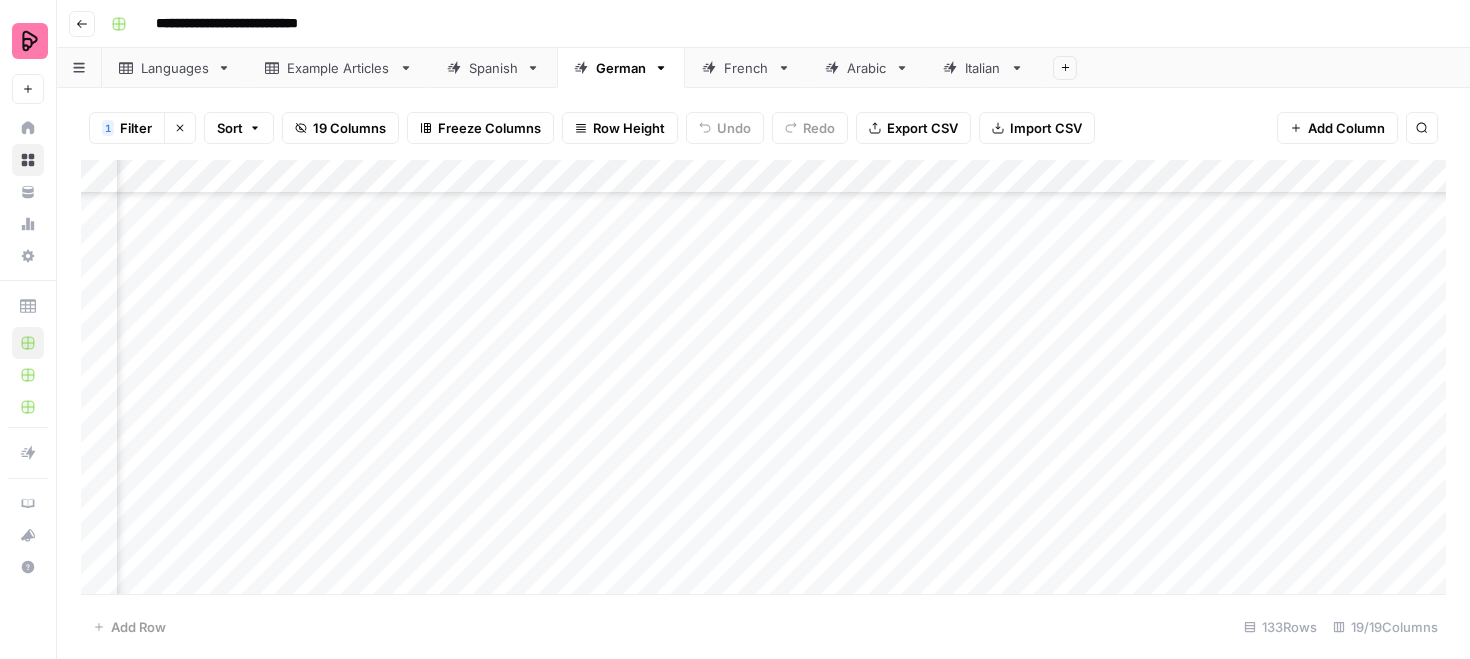 scroll, scrollTop: 0, scrollLeft: 232, axis: horizontal 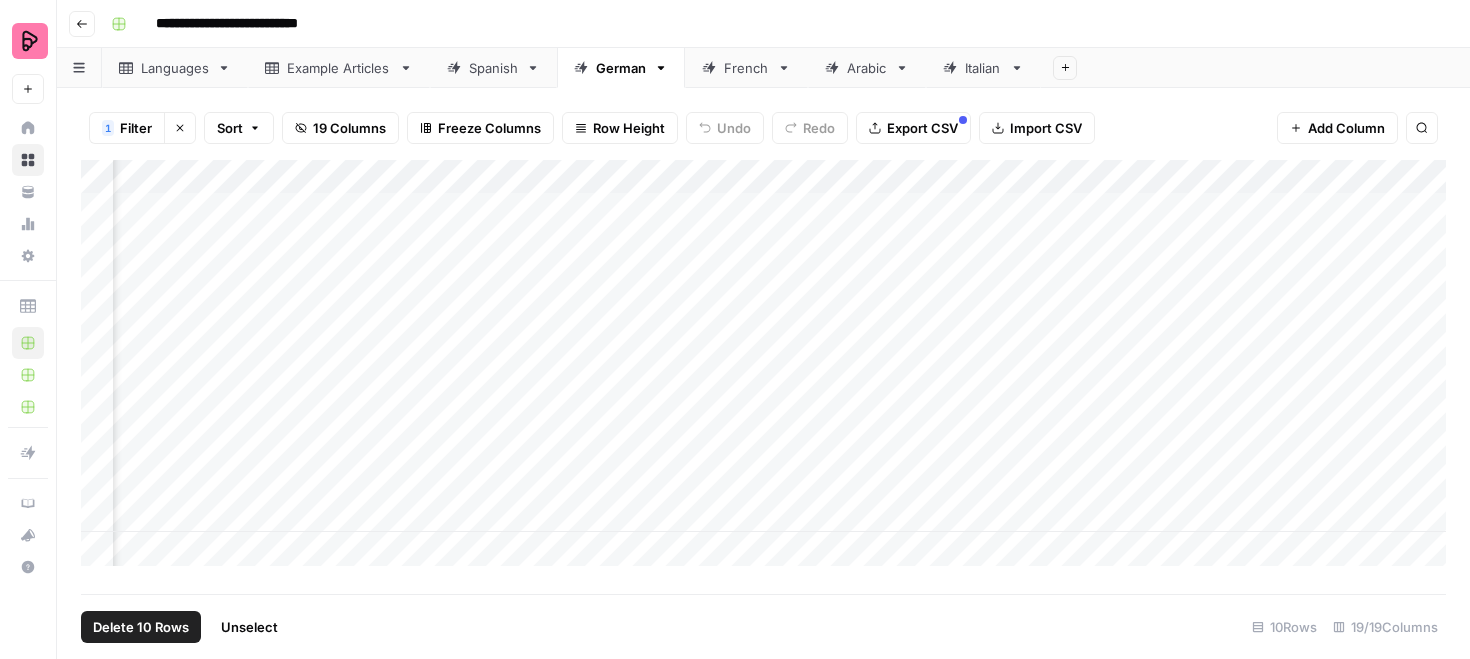 click on "Add Column" at bounding box center (763, 363) 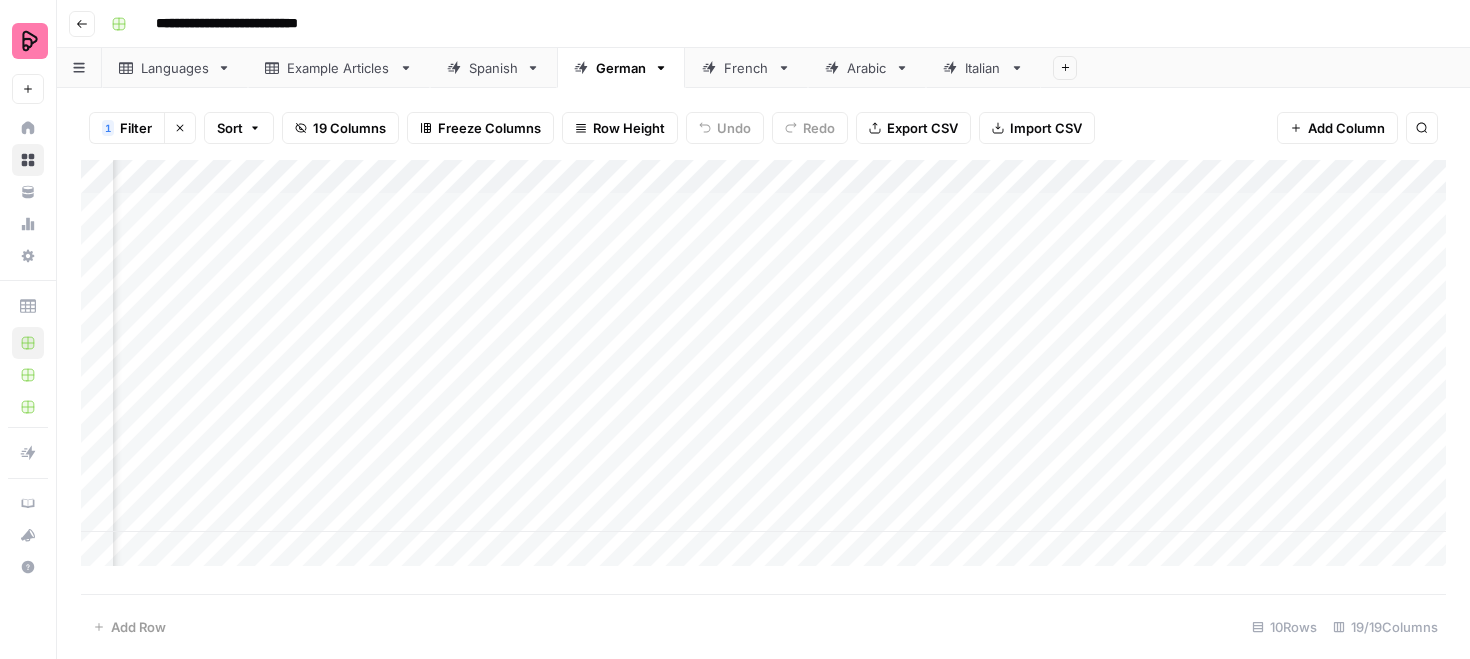 click on "Add Column" at bounding box center [763, 363] 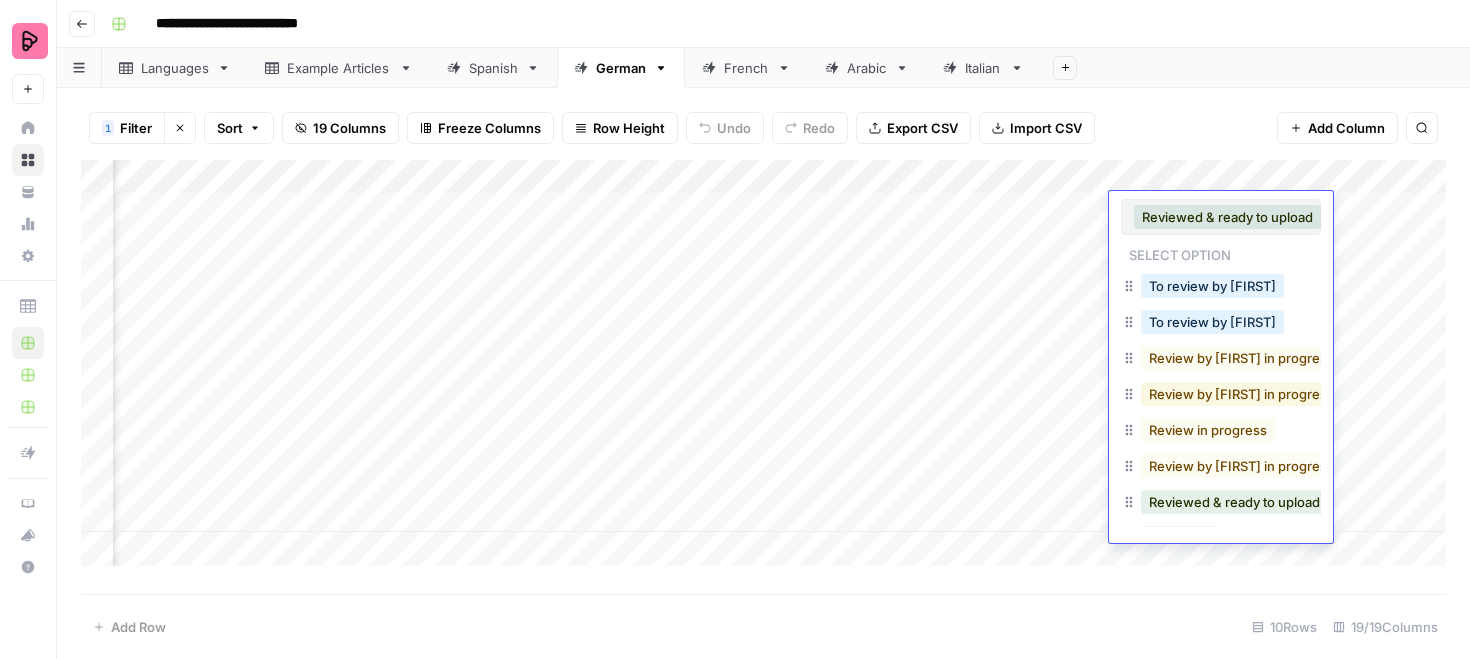 scroll, scrollTop: 140, scrollLeft: 0, axis: vertical 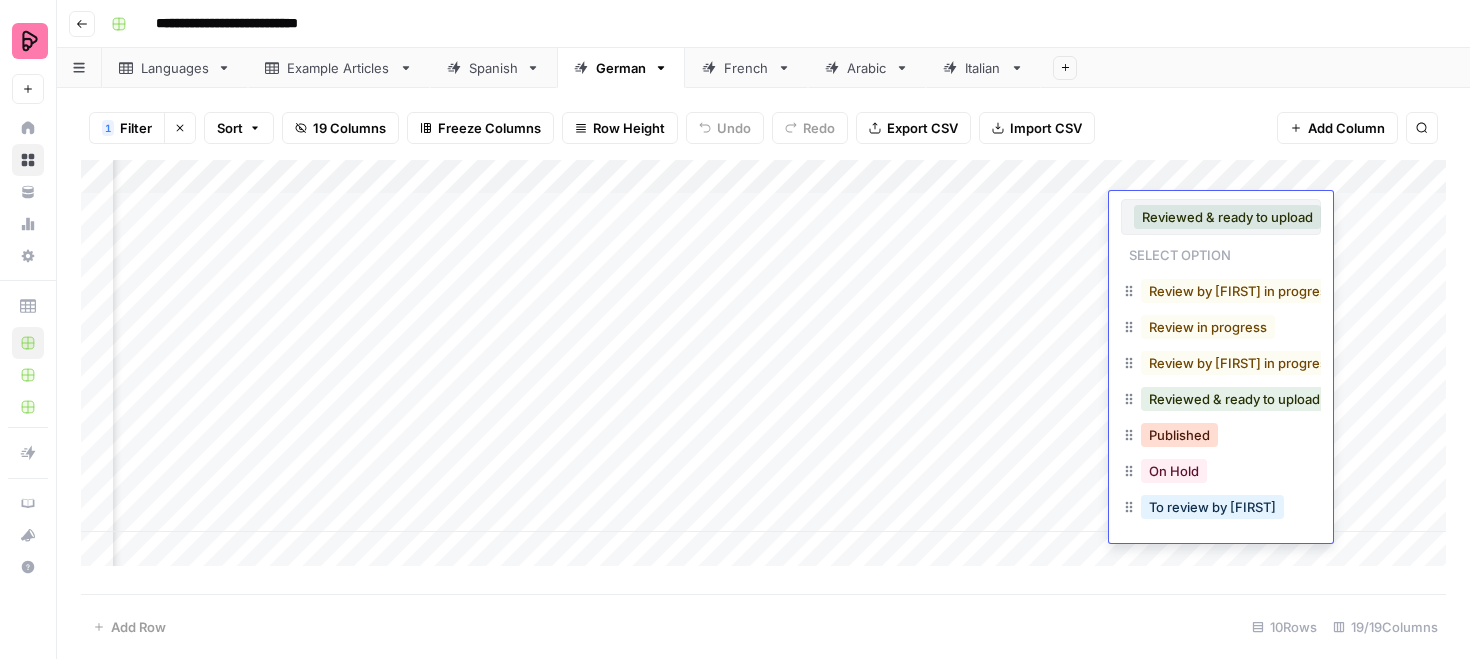 click on "Published" at bounding box center (1179, 435) 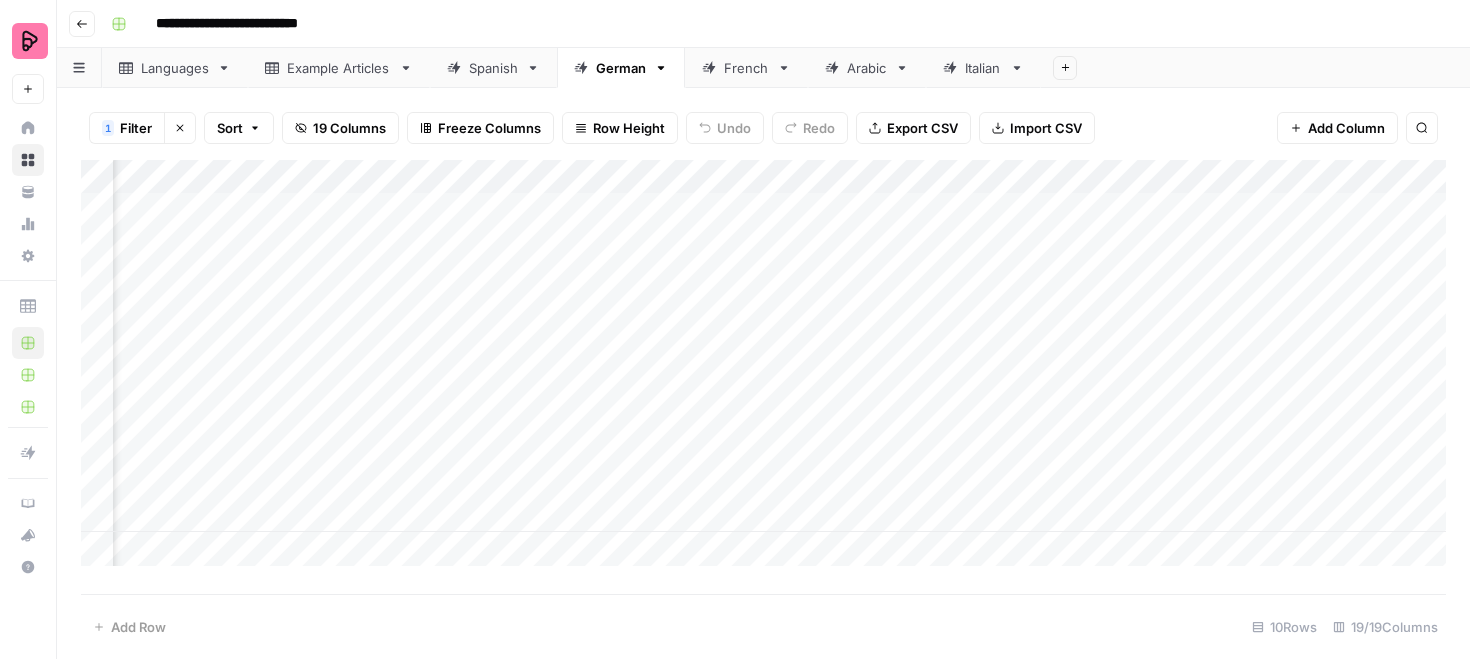 click on "Add Column" at bounding box center (763, 363) 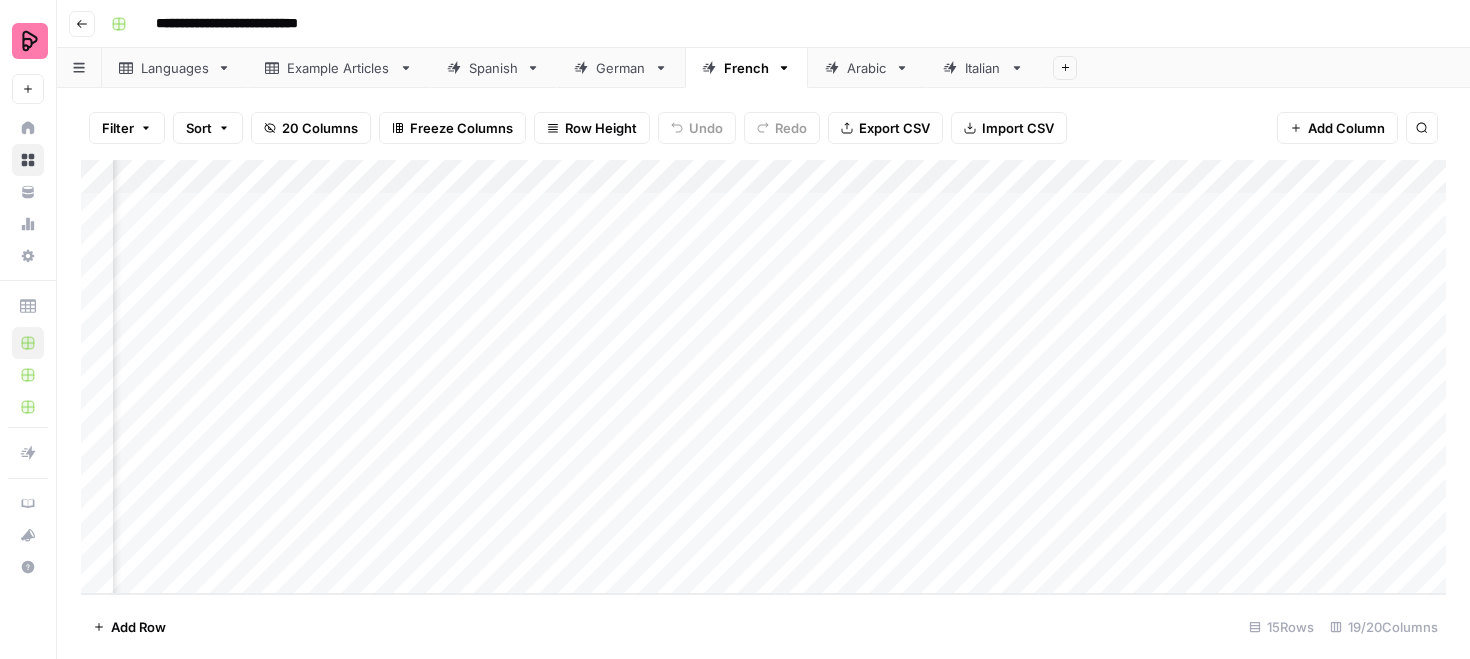 scroll, scrollTop: 0, scrollLeft: 367, axis: horizontal 